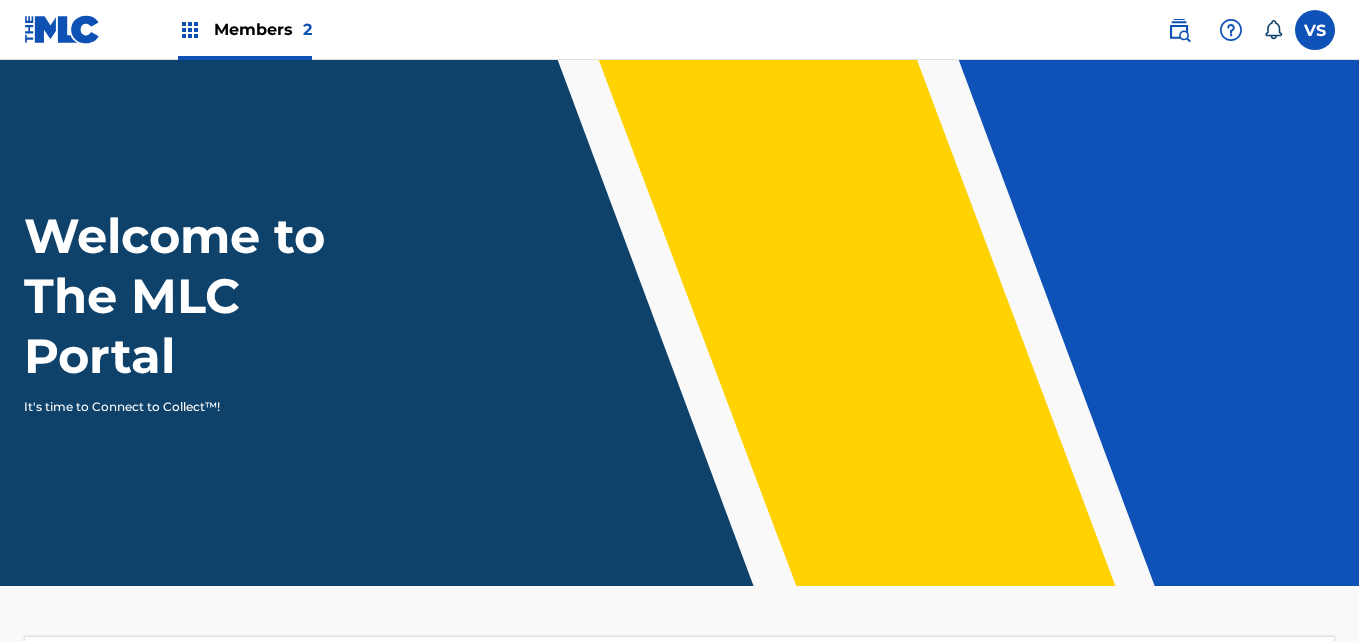 scroll, scrollTop: 0, scrollLeft: 0, axis: both 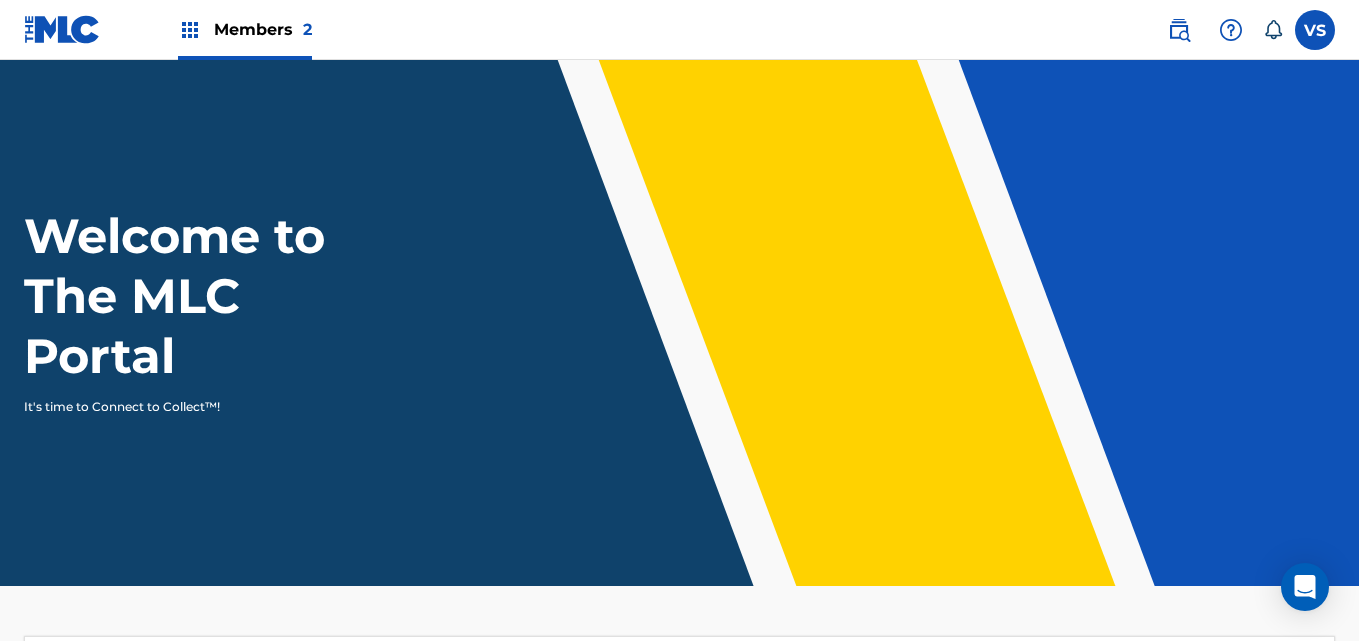 click on "Members    2" at bounding box center (263, 29) 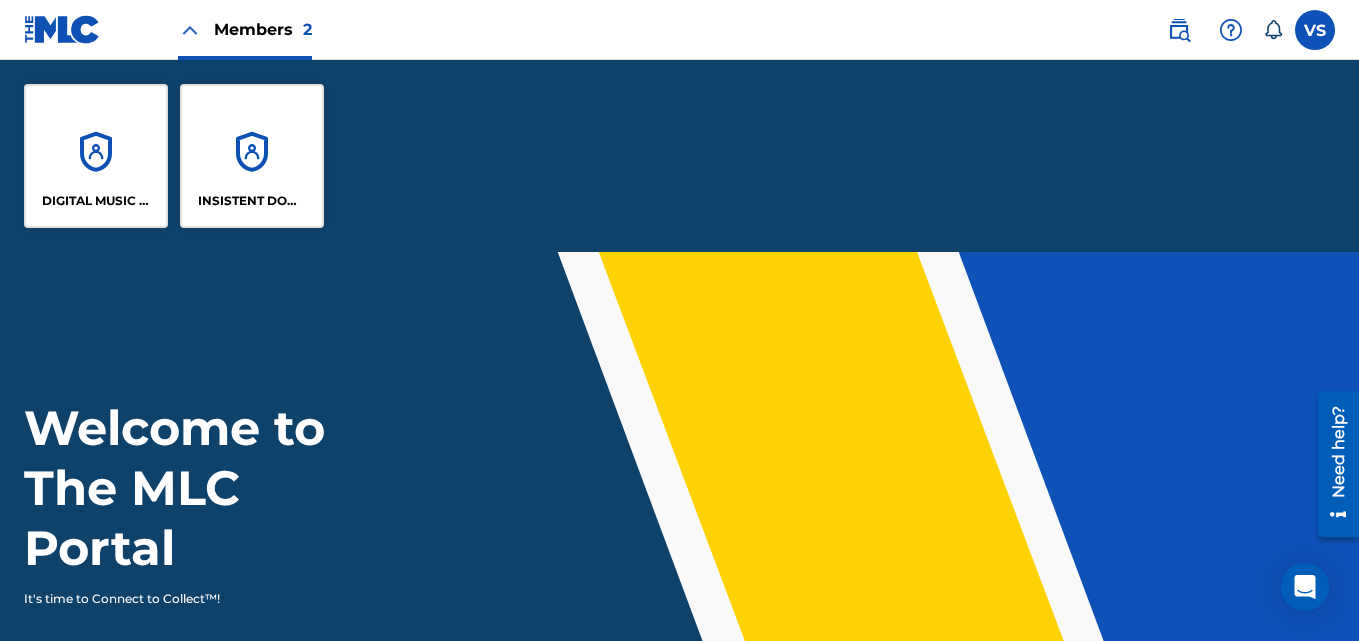 click on "INSISTENT DOMINICANA PUBLISHING" at bounding box center (252, 156) 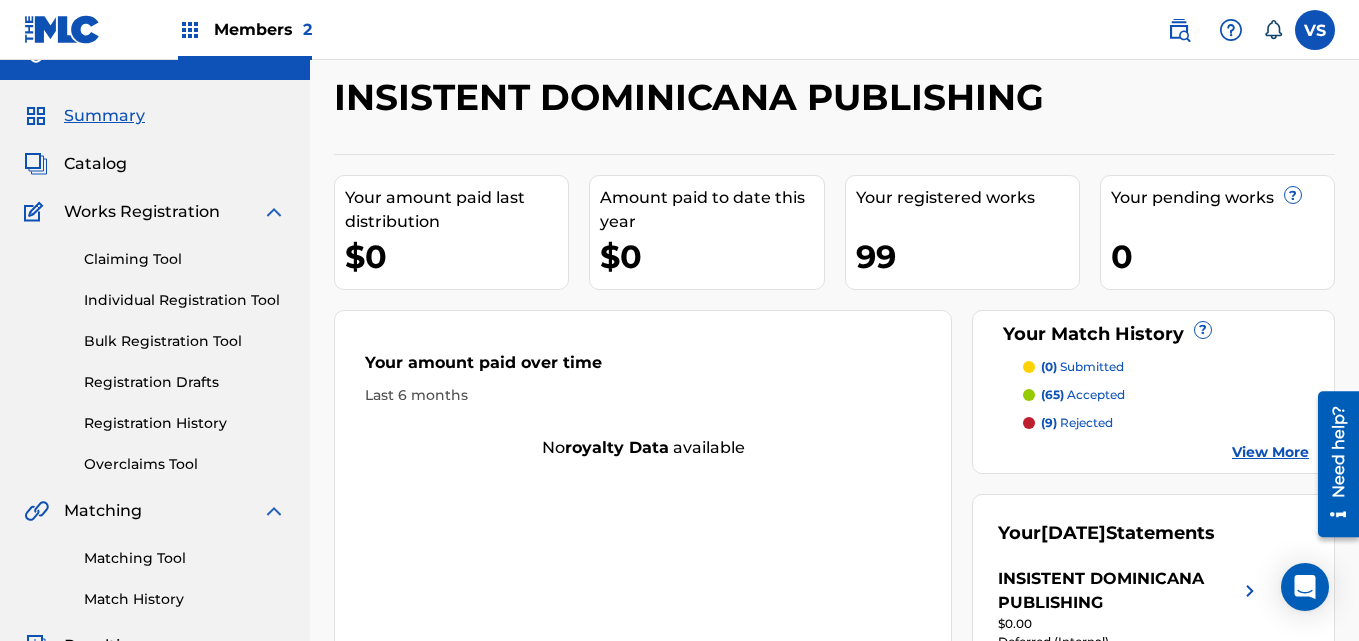 scroll, scrollTop: 23, scrollLeft: 0, axis: vertical 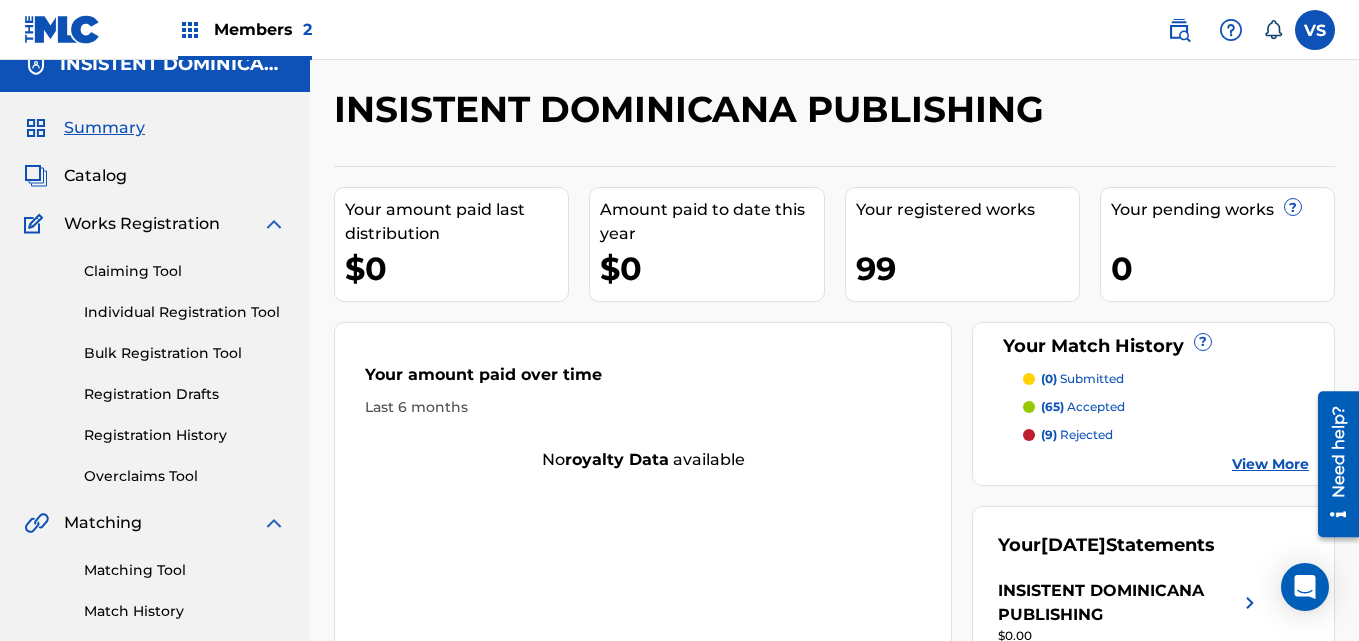 click on "Catalog" at bounding box center [95, 176] 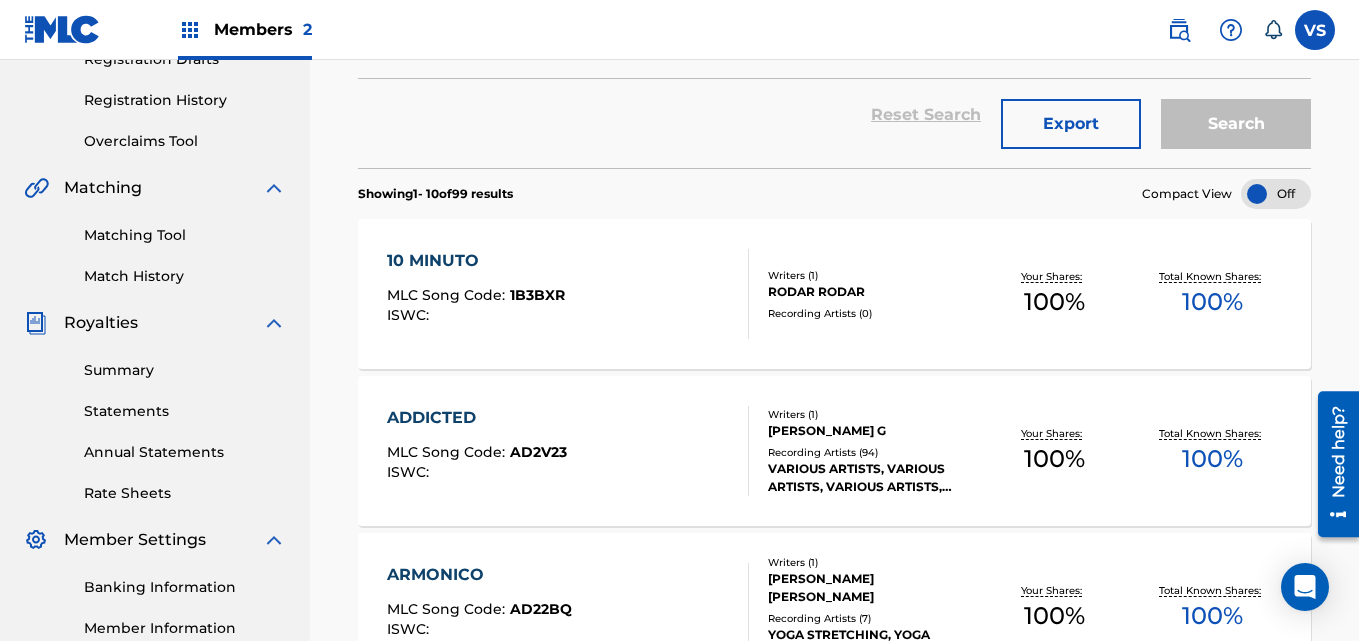 scroll, scrollTop: 365, scrollLeft: 0, axis: vertical 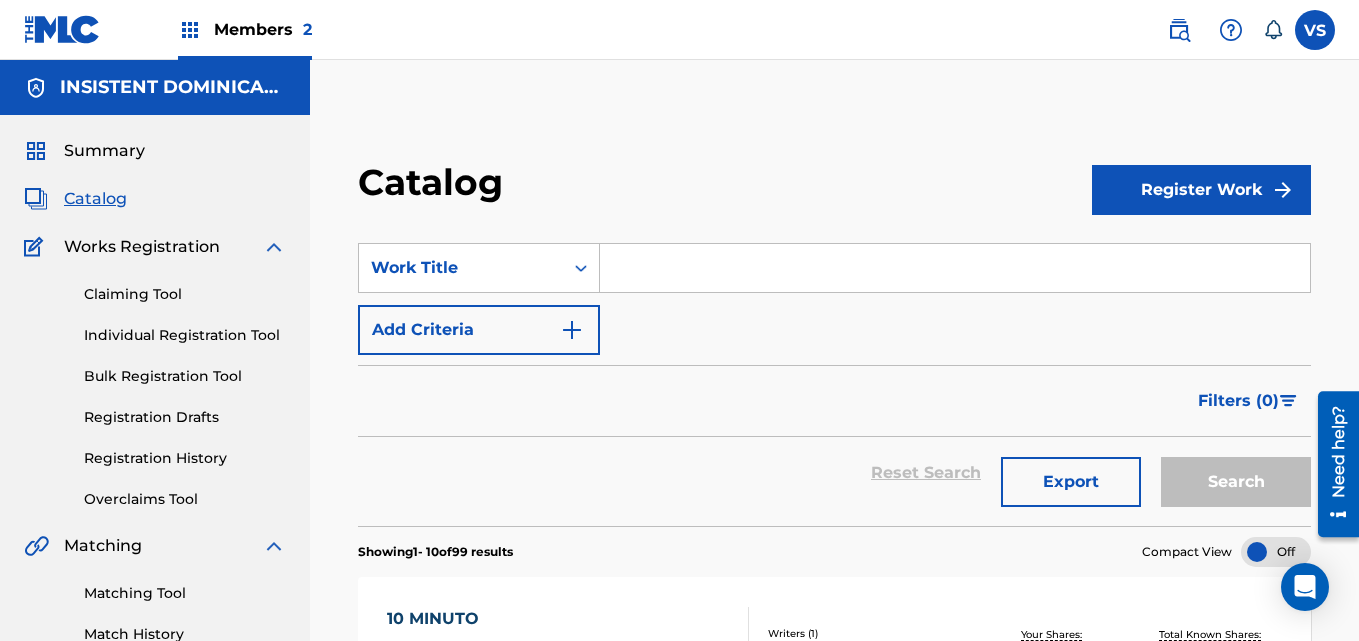 click 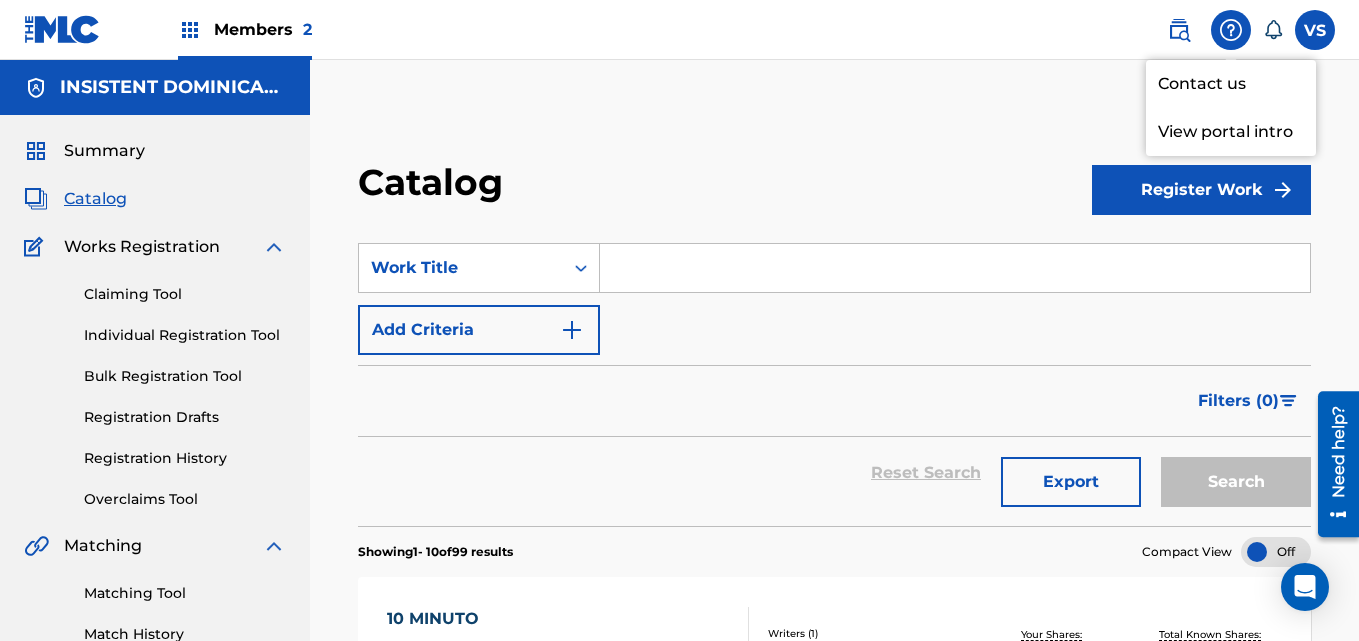 click on "Contact us" at bounding box center [1231, 84] 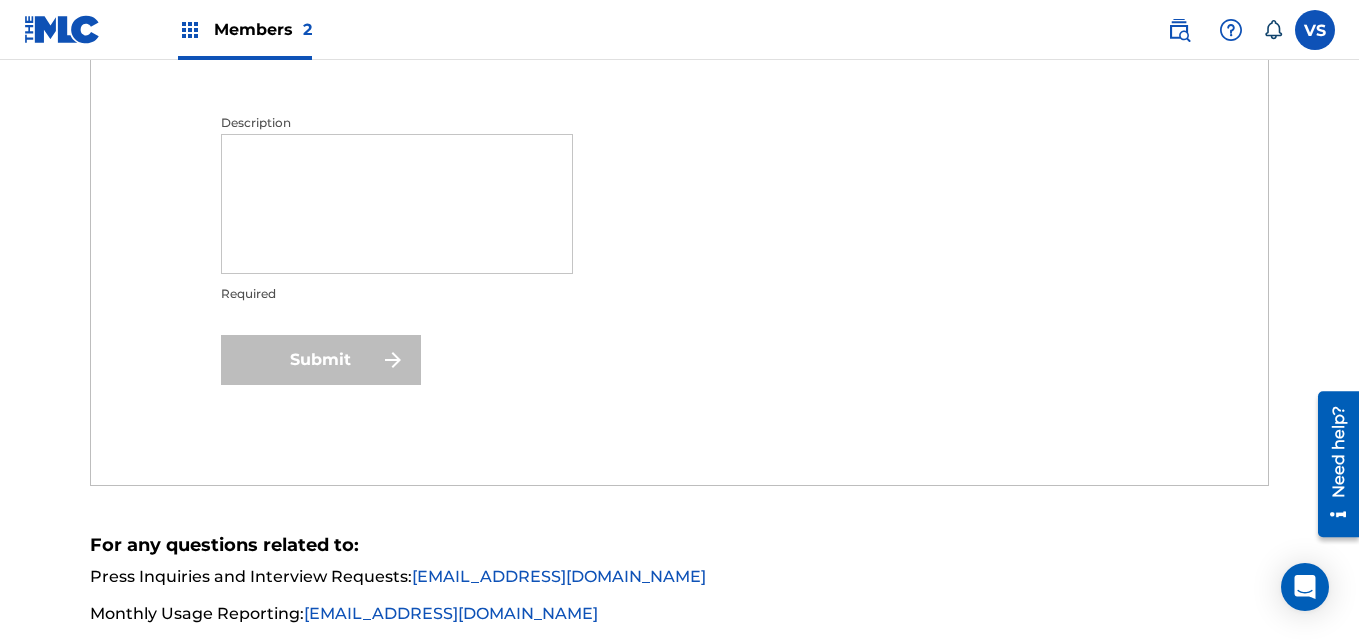 scroll, scrollTop: 567, scrollLeft: 0, axis: vertical 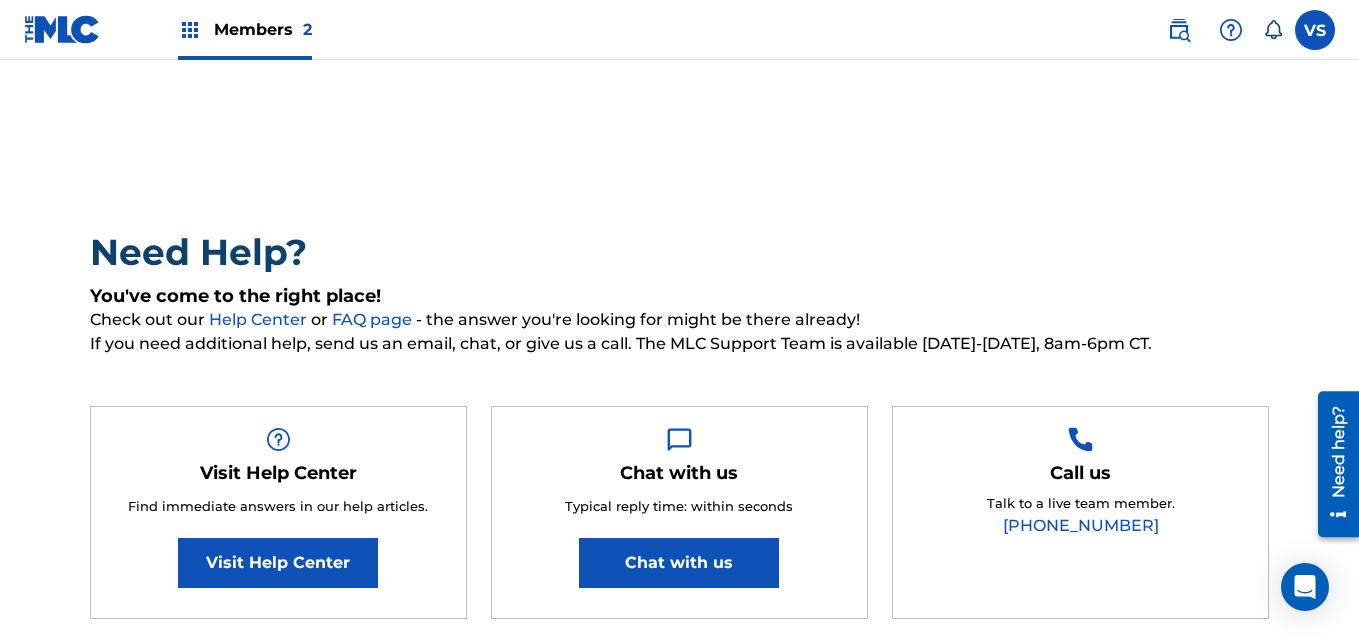 click on "Members    2" at bounding box center (263, 29) 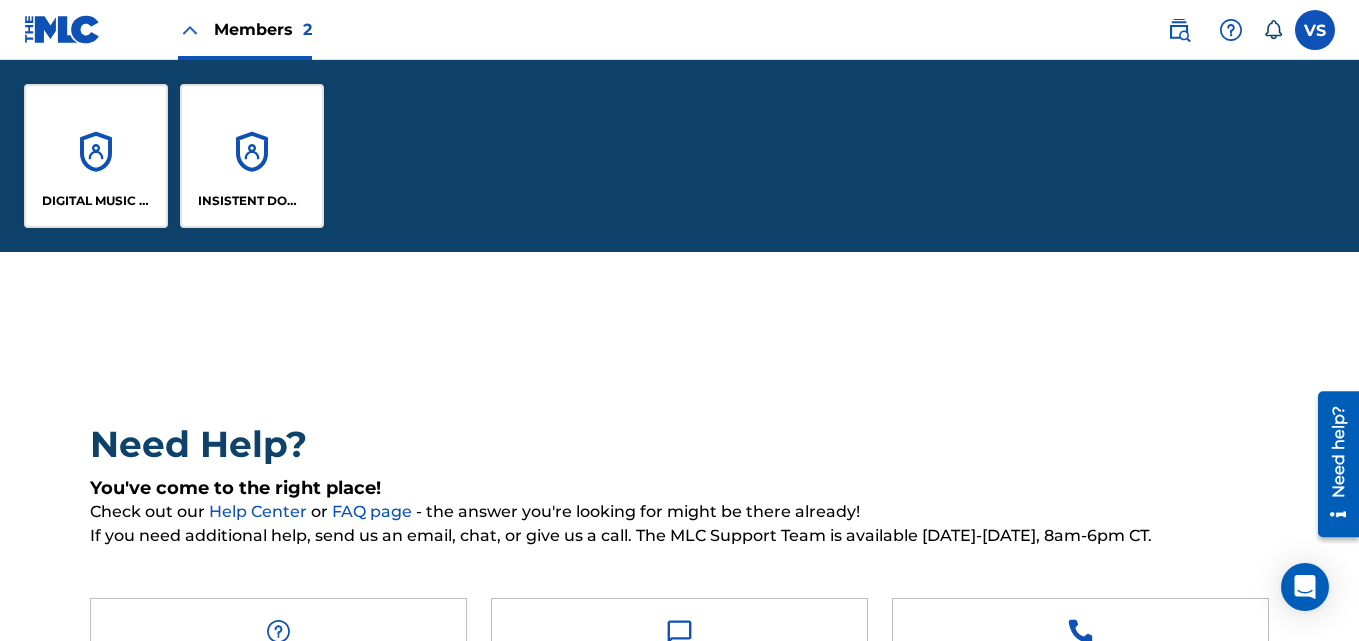 click on "DIGITAL MUSIC COIN" at bounding box center [96, 156] 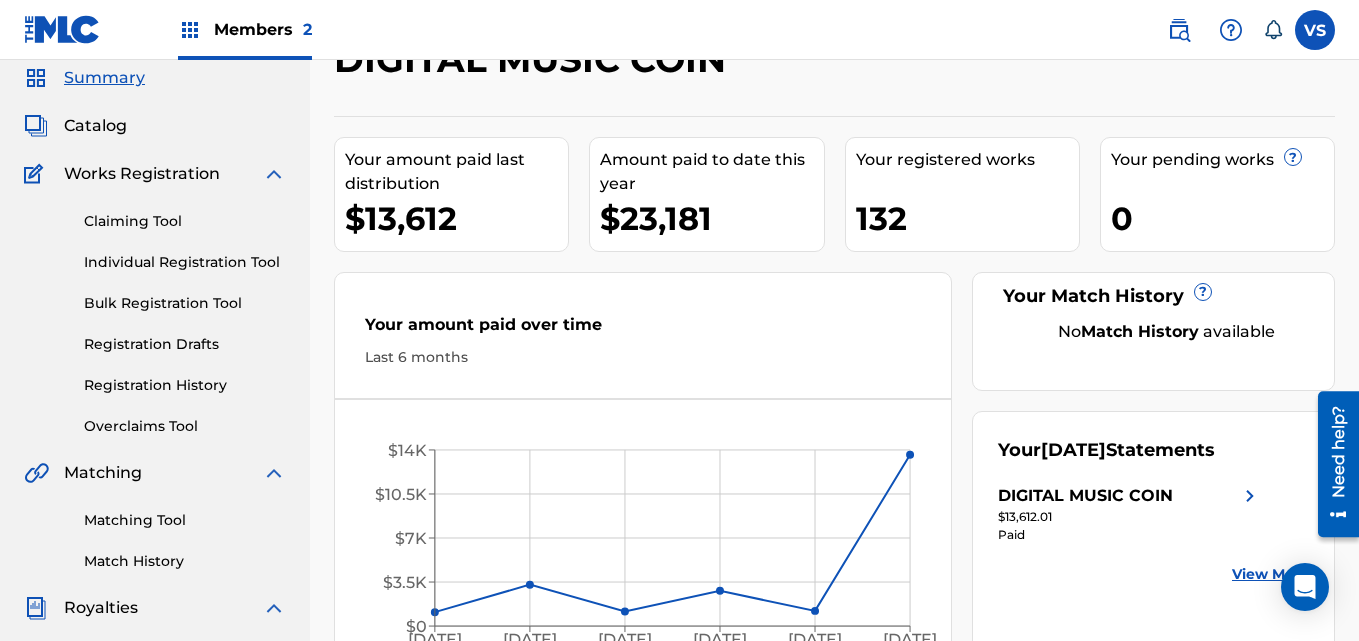 scroll, scrollTop: 0, scrollLeft: 0, axis: both 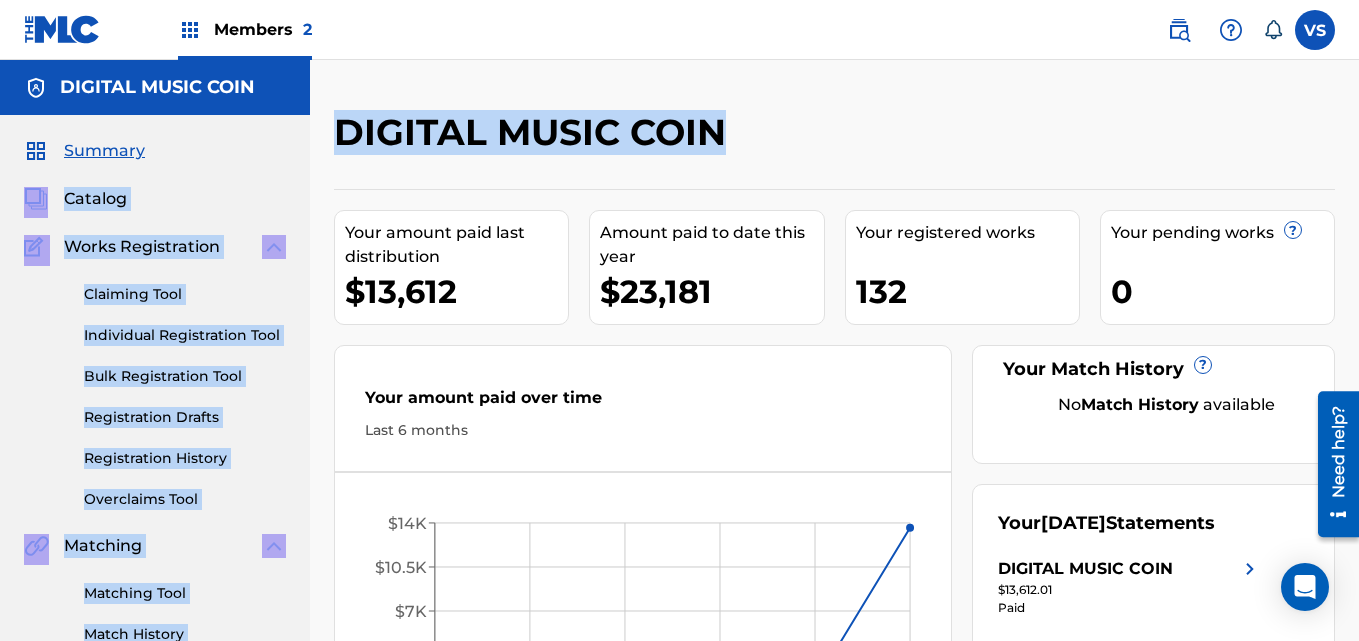 drag, startPoint x: 722, startPoint y: 128, endPoint x: 278, endPoint y: 120, distance: 444.07205 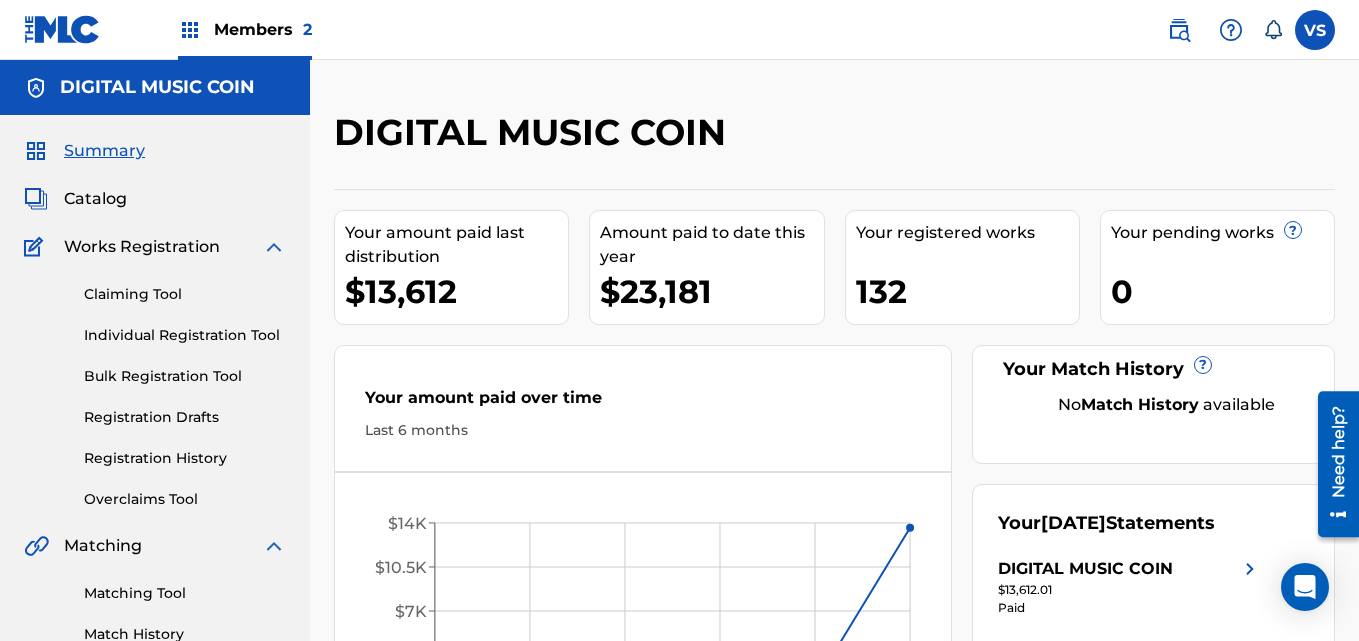 click on "DIGITAL MUSIC COIN" at bounding box center (535, 132) 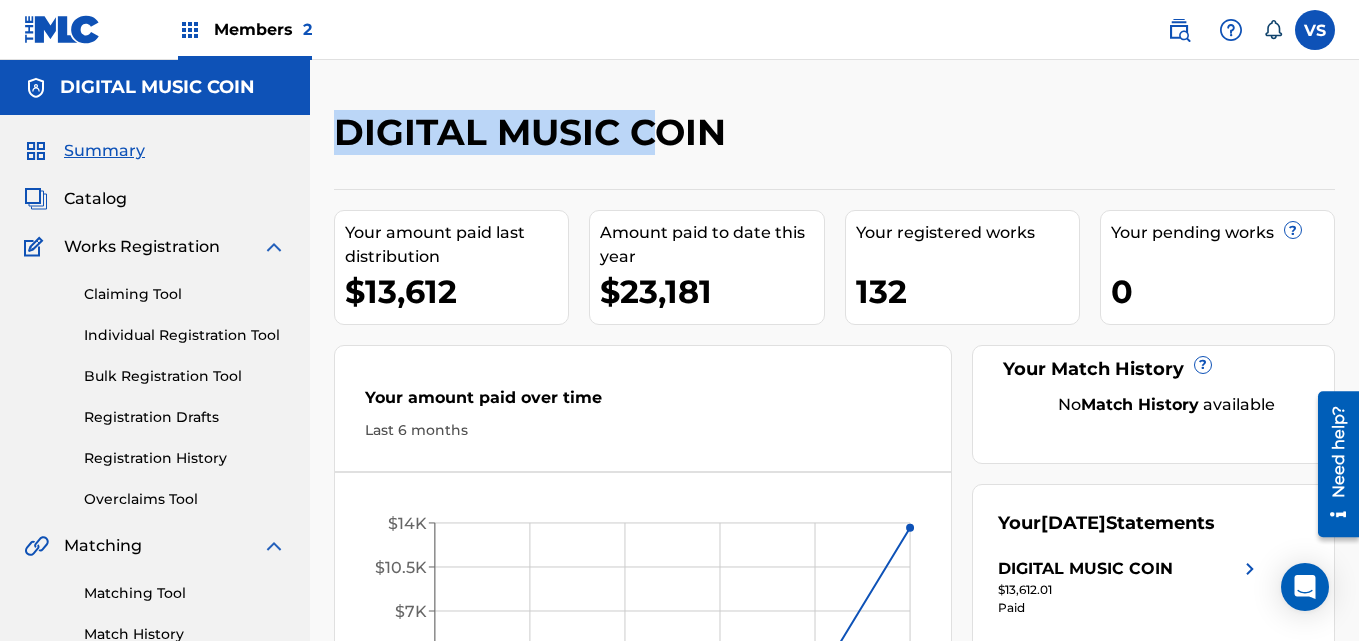 drag, startPoint x: 644, startPoint y: 126, endPoint x: 343, endPoint y: 140, distance: 301.3254 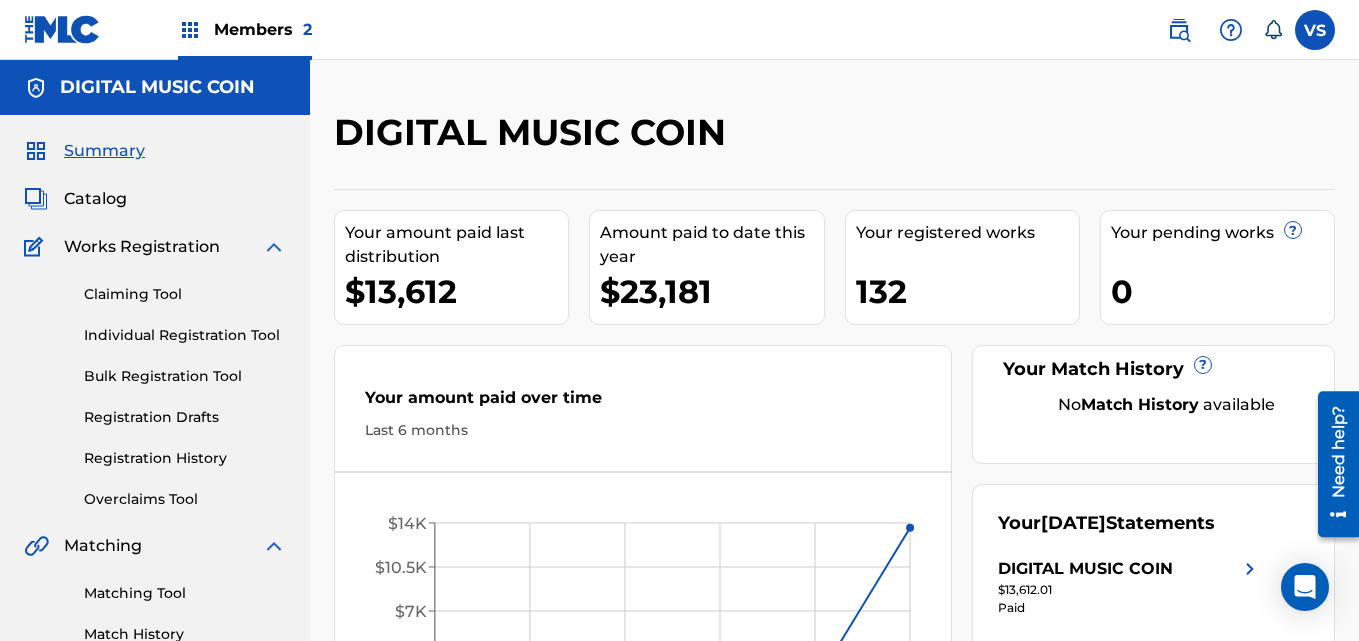click on "DIGITAL MUSIC COIN" at bounding box center (535, 132) 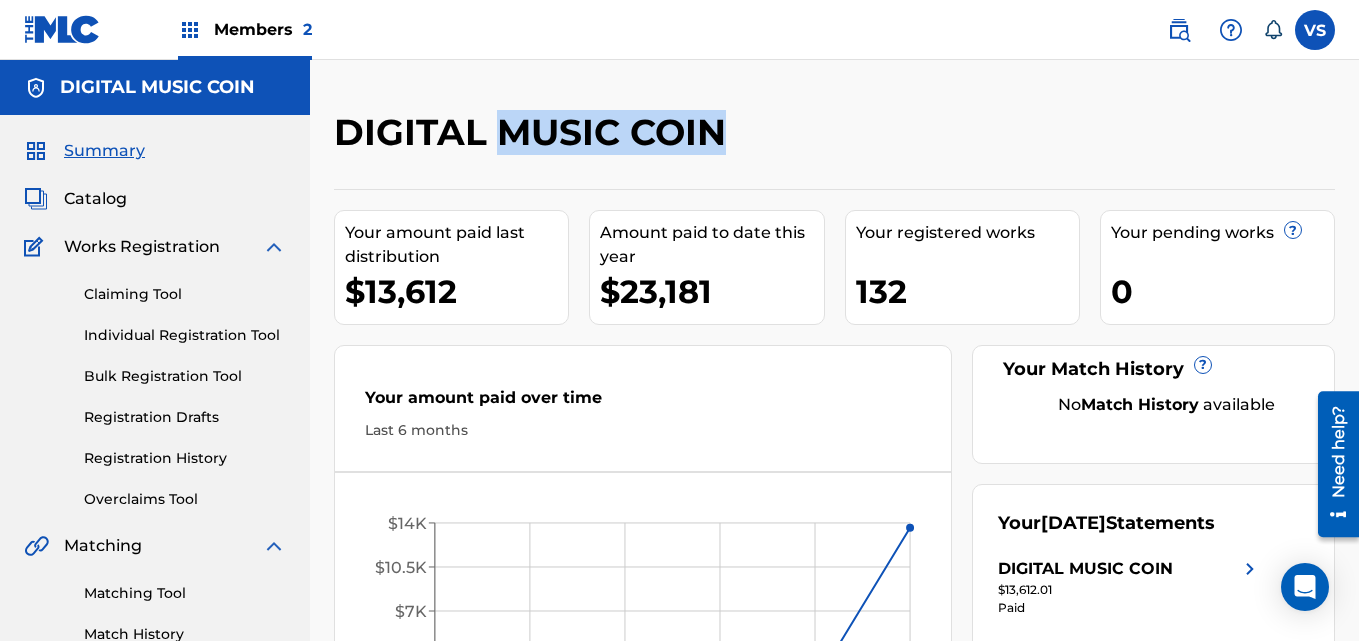 drag, startPoint x: 722, startPoint y: 133, endPoint x: 544, endPoint y: 127, distance: 178.10109 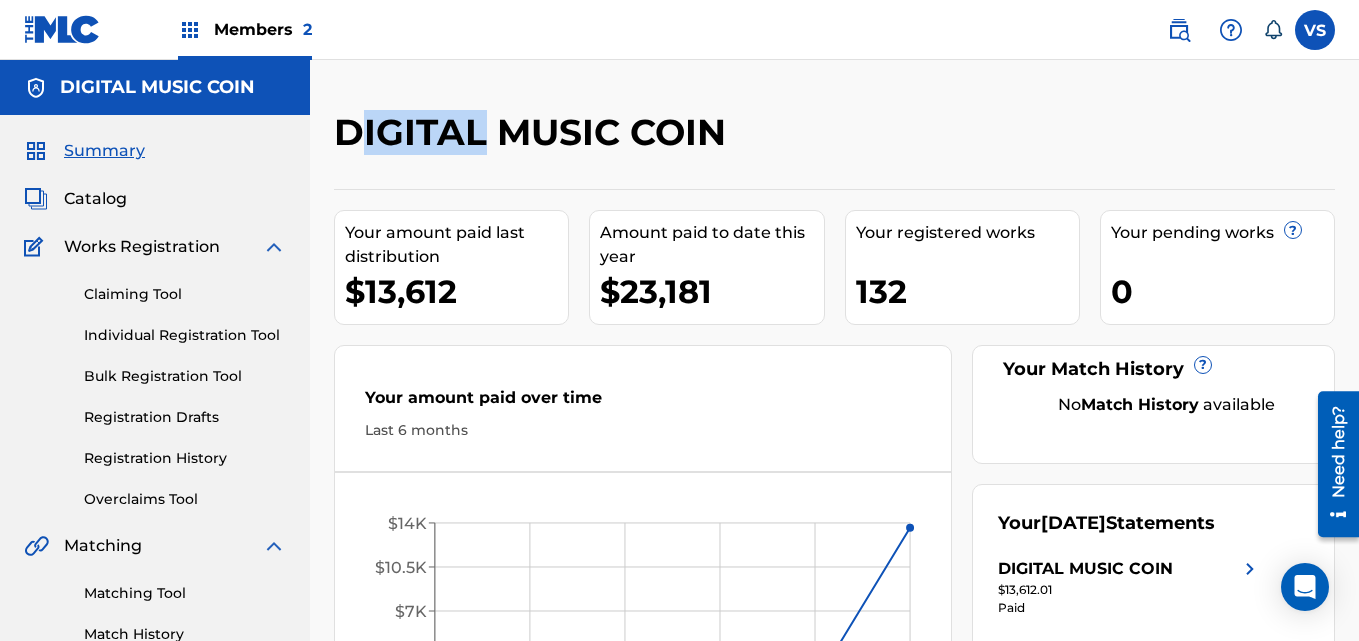 drag, startPoint x: 438, startPoint y: 127, endPoint x: 352, endPoint y: 138, distance: 86.70064 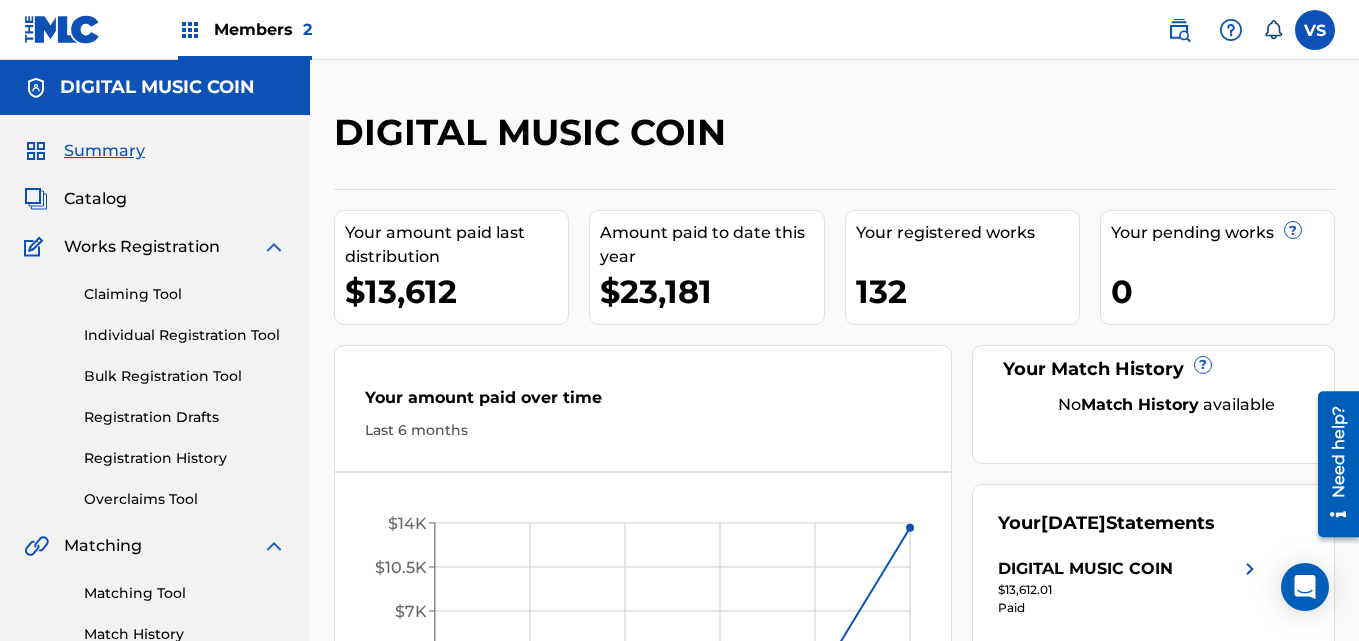 click on "DIGITAL MUSIC COIN" at bounding box center [535, 132] 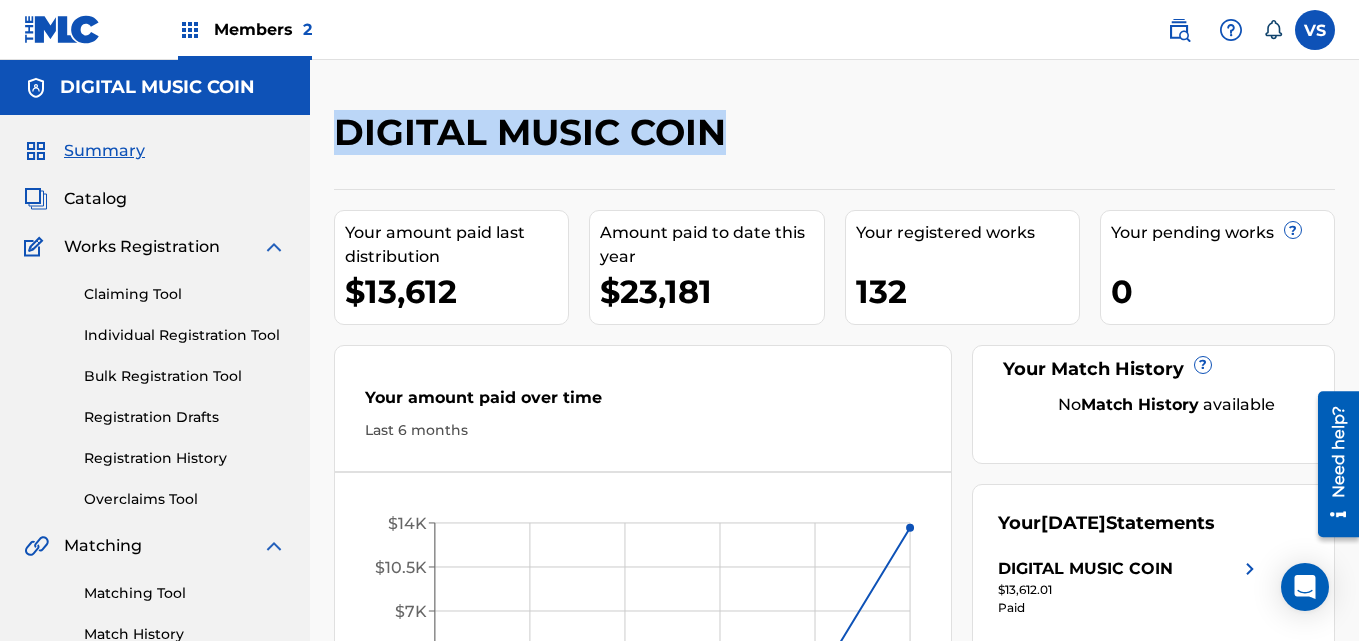 drag, startPoint x: 343, startPoint y: 133, endPoint x: 802, endPoint y: 121, distance: 459.15683 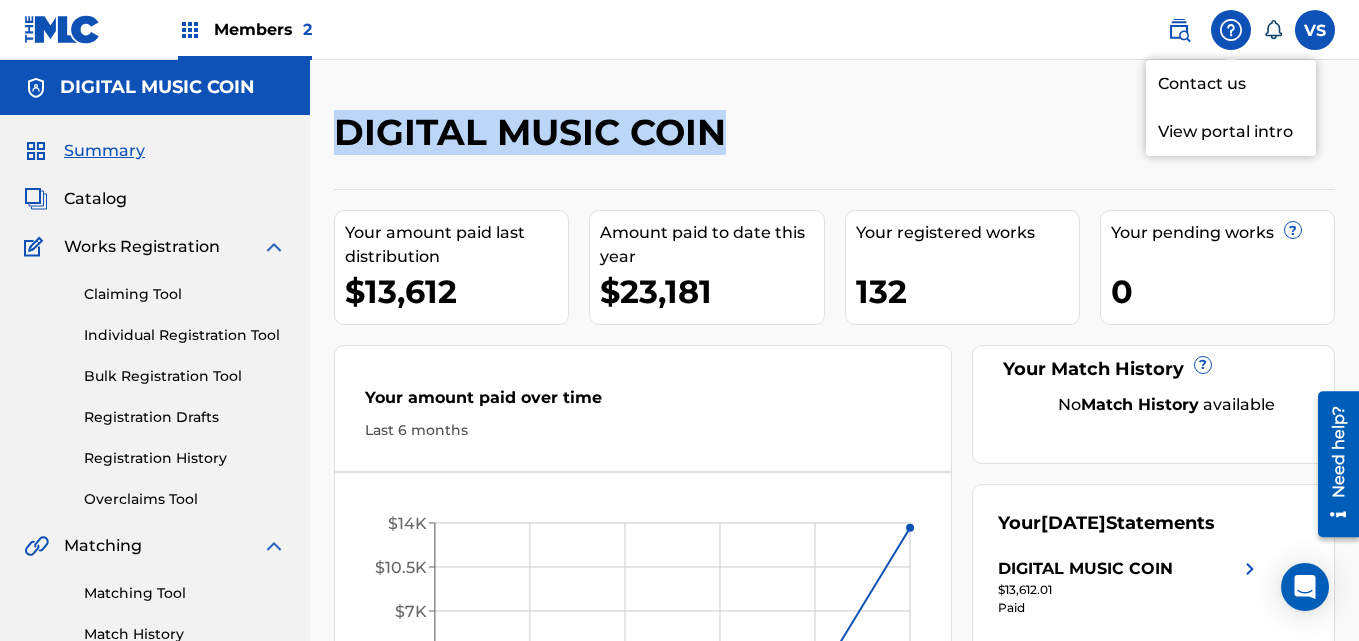 click on "Contact us" at bounding box center [1231, 84] 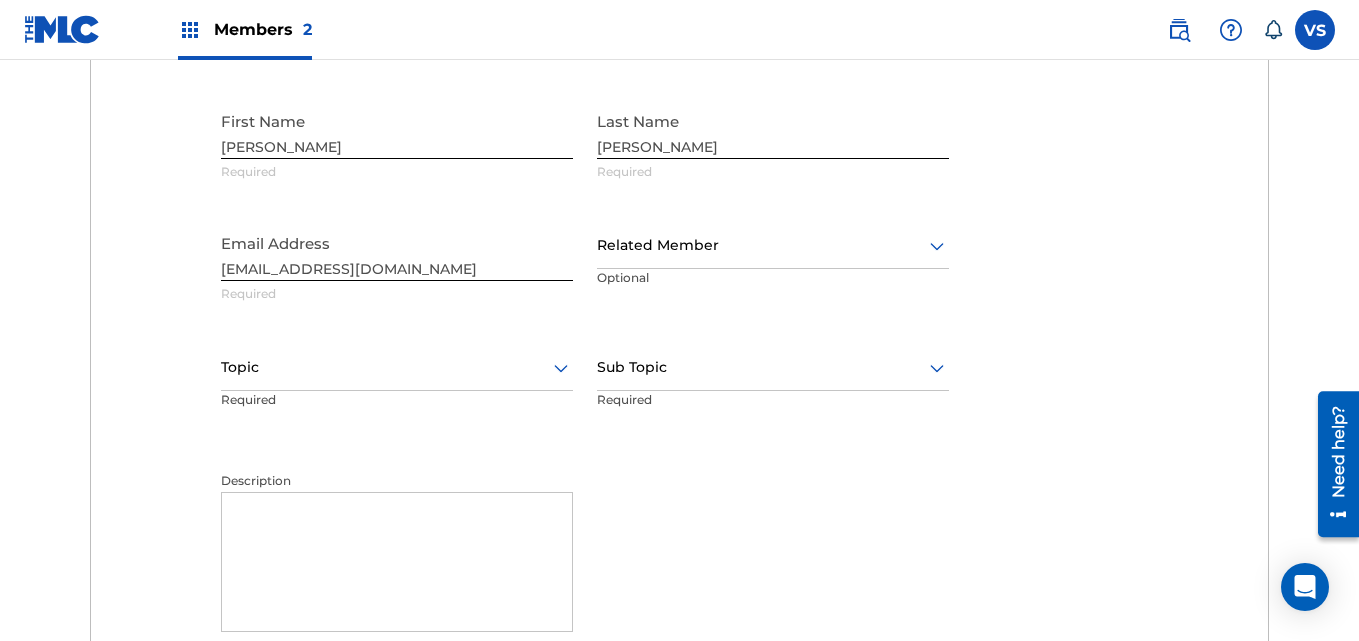 scroll, scrollTop: 816, scrollLeft: 0, axis: vertical 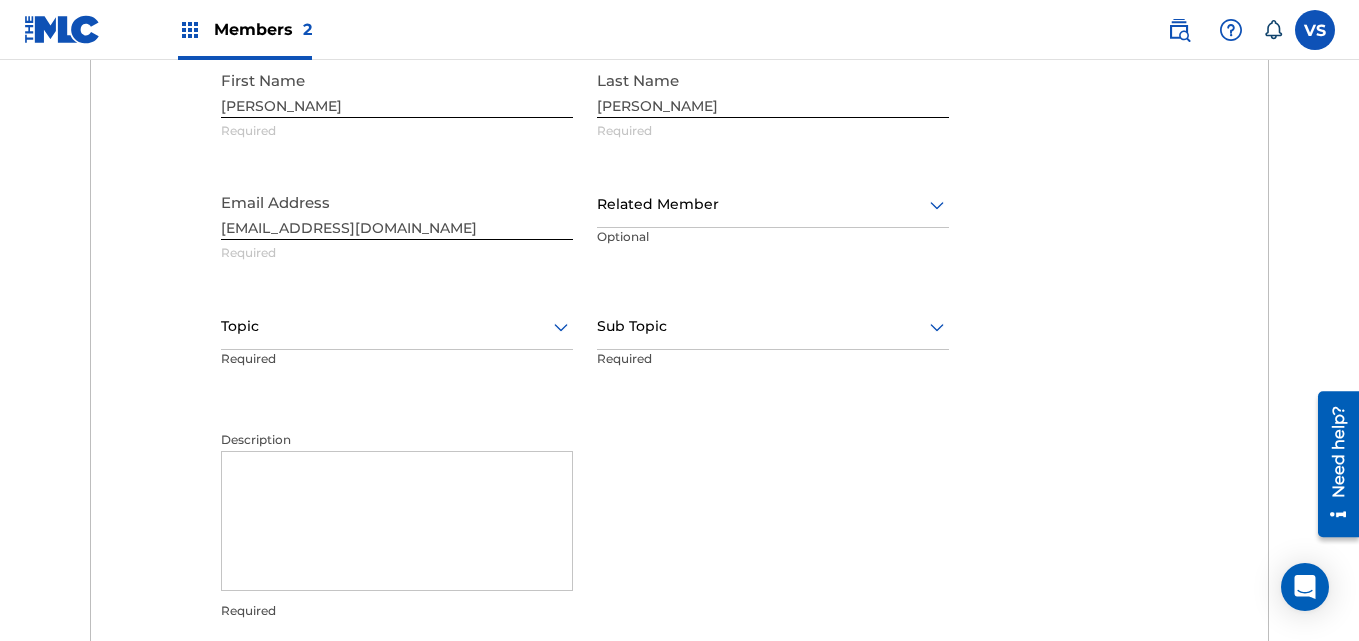 drag, startPoint x: 1360, startPoint y: 376, endPoint x: 42, endPoint y: 33, distance: 1361.9005 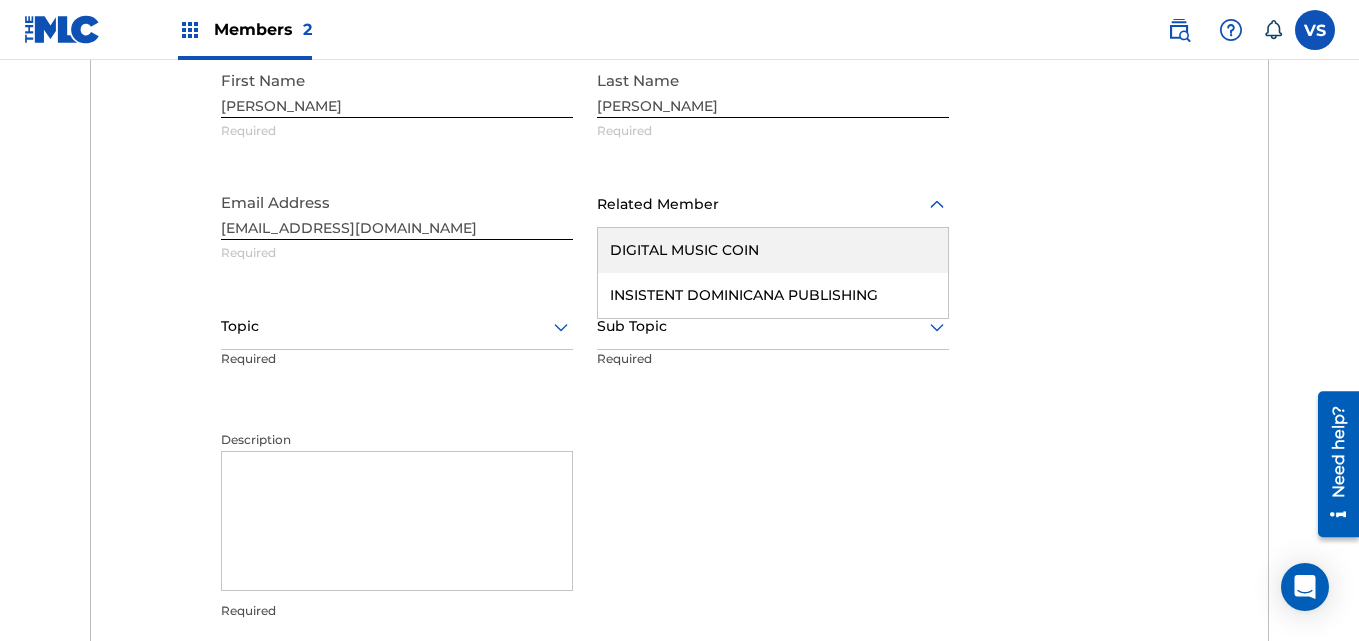 click at bounding box center (773, 204) 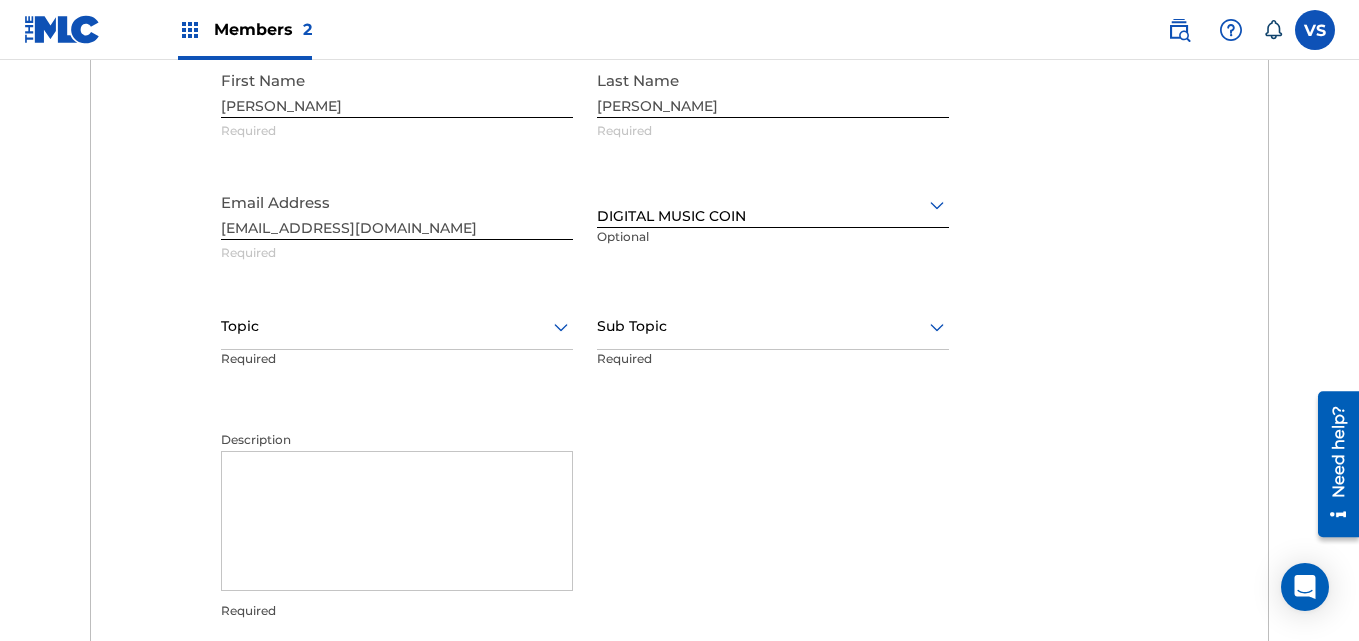 click at bounding box center (397, 326) 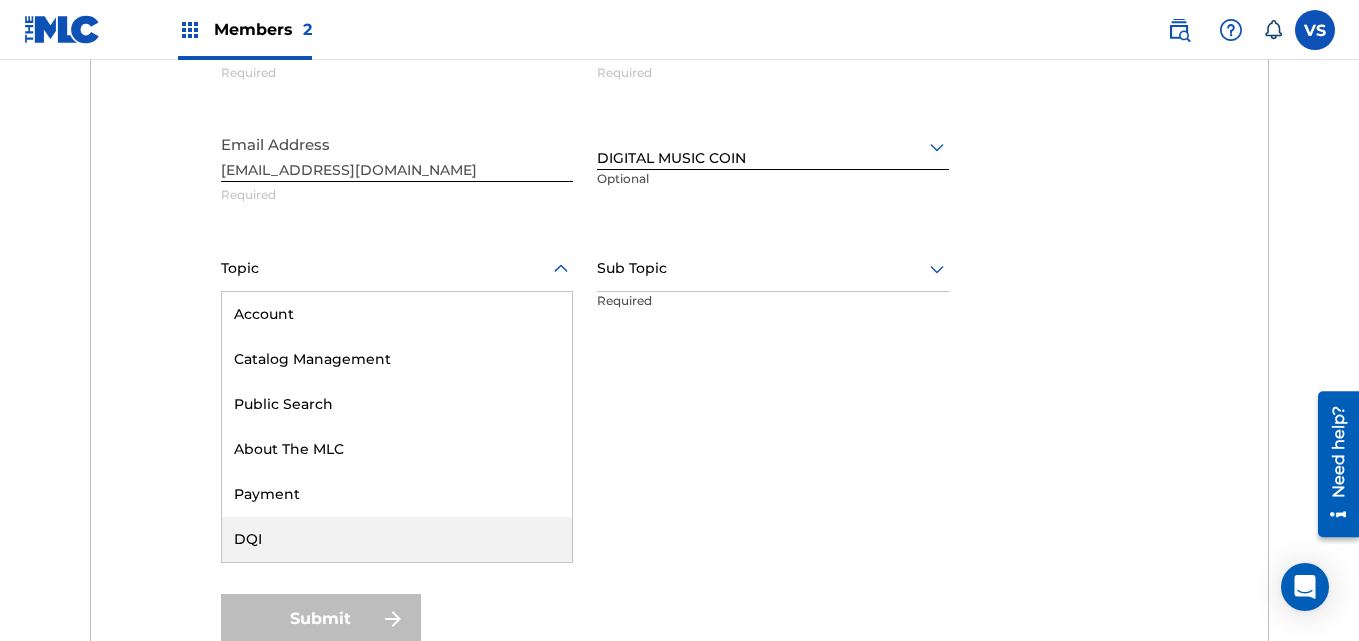 scroll, scrollTop: 880, scrollLeft: 0, axis: vertical 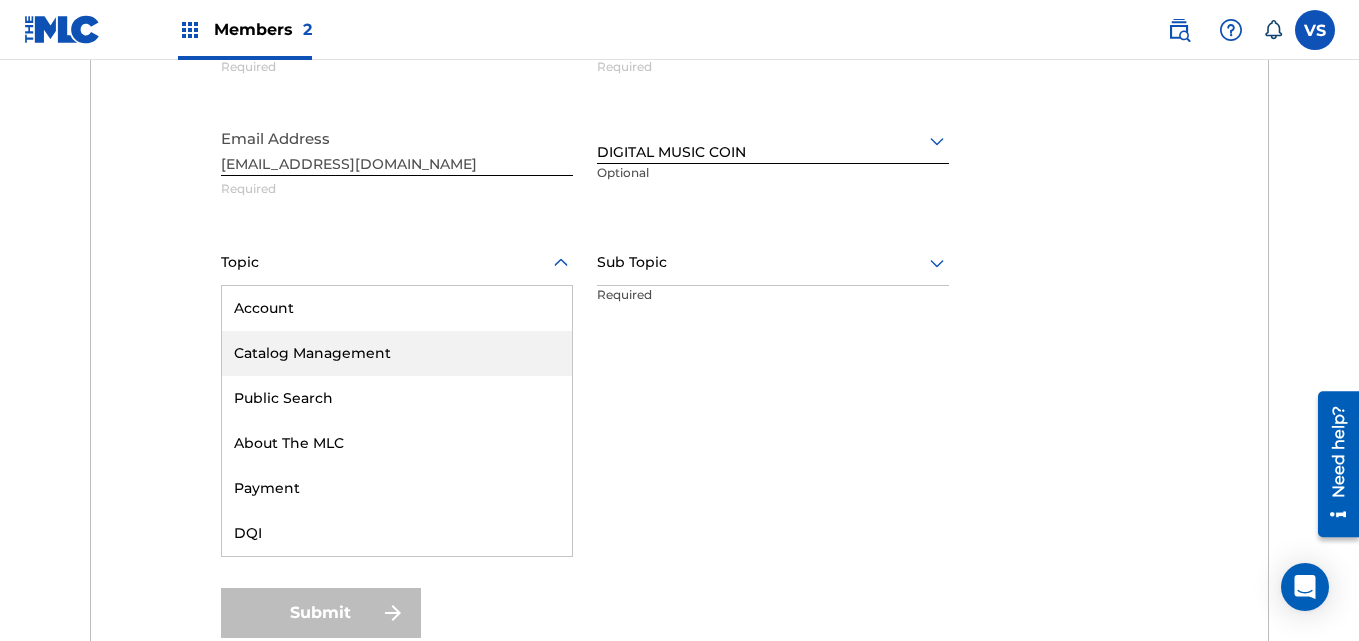 click on "Catalog Management" at bounding box center [397, 353] 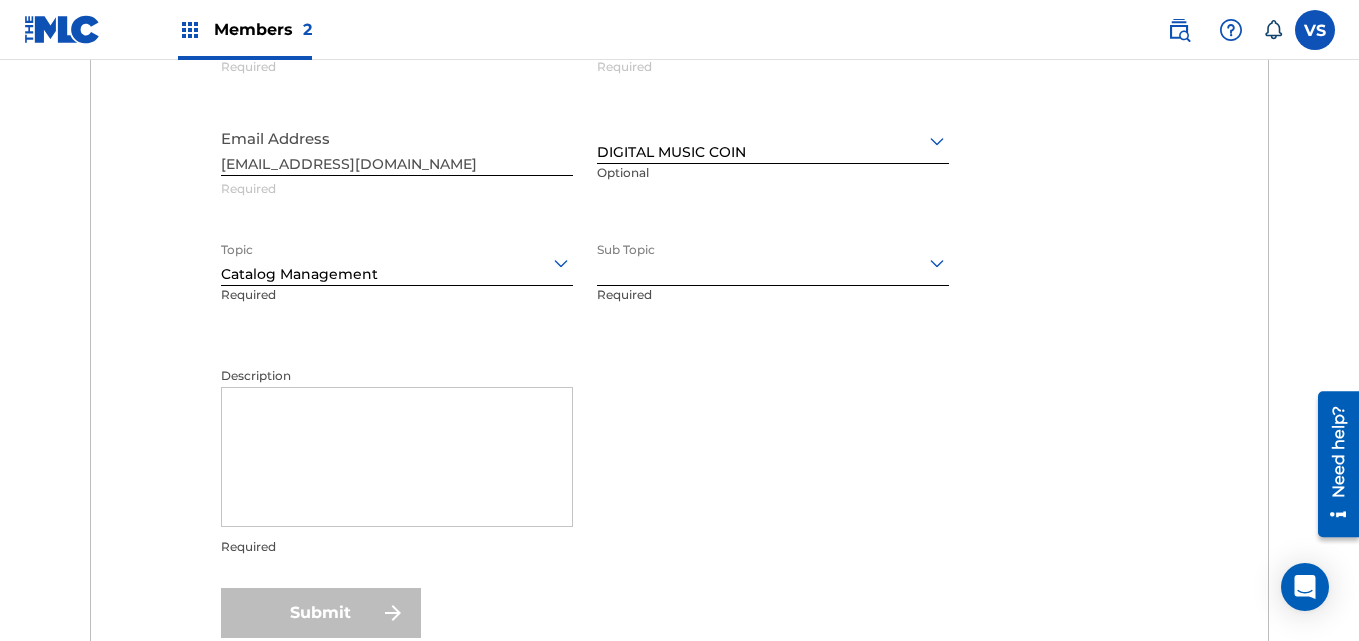 click at bounding box center (773, 262) 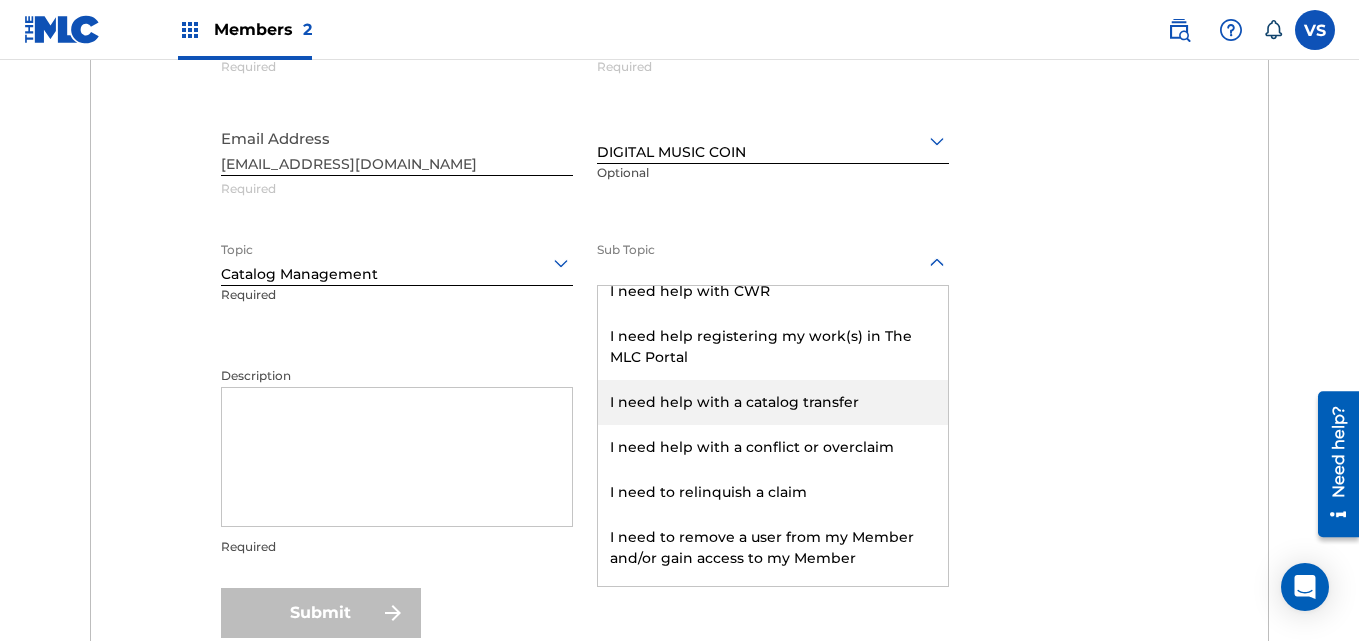 scroll, scrollTop: 0, scrollLeft: 0, axis: both 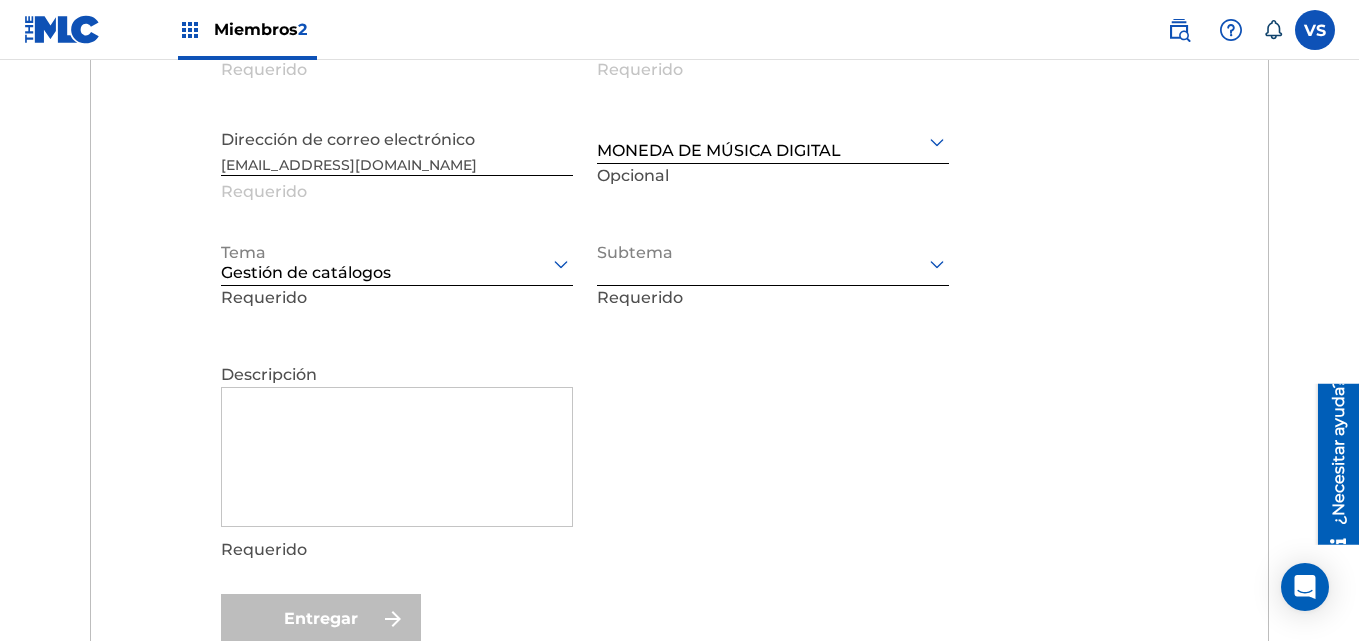 click at bounding box center (773, 263) 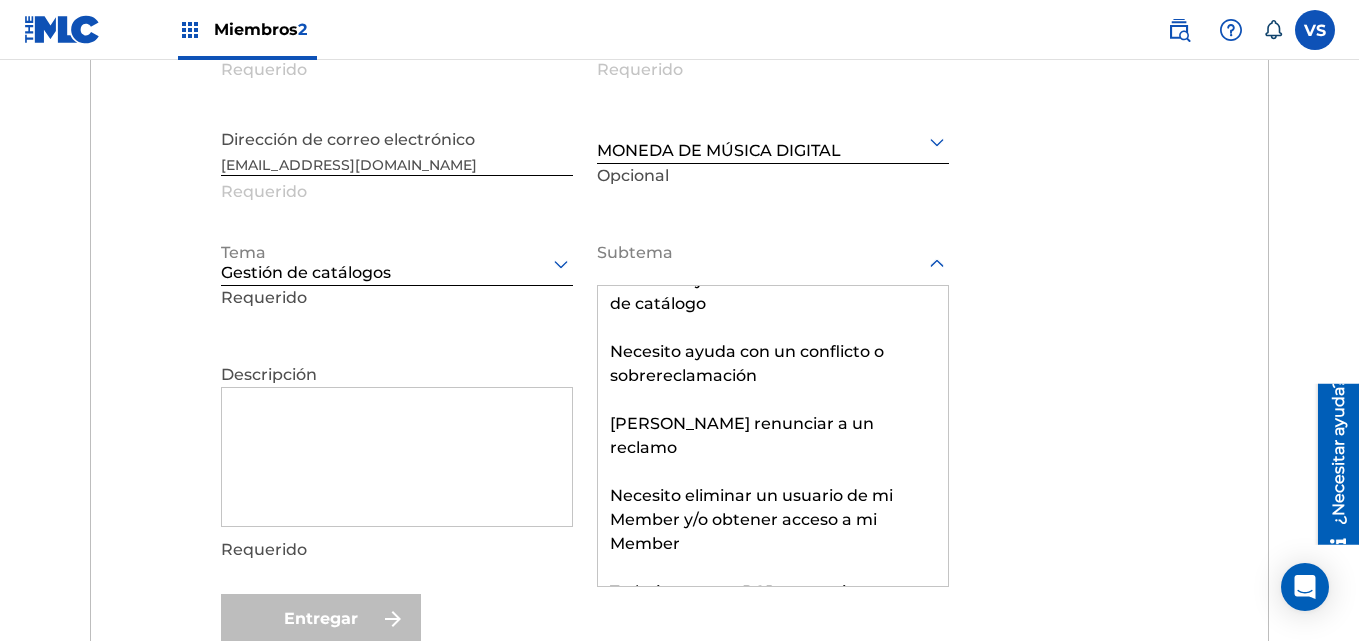 scroll, scrollTop: 155, scrollLeft: 0, axis: vertical 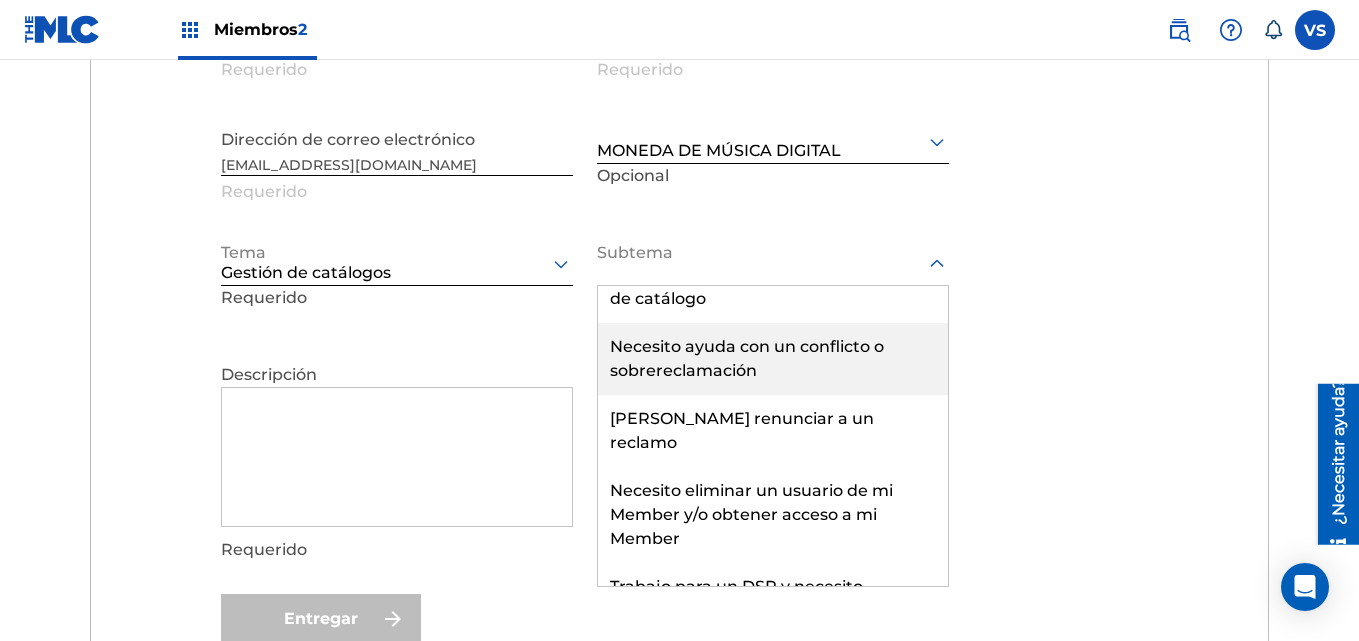 click on "Necesito ayuda con un conflicto o sobrereclamación" at bounding box center (773, 359) 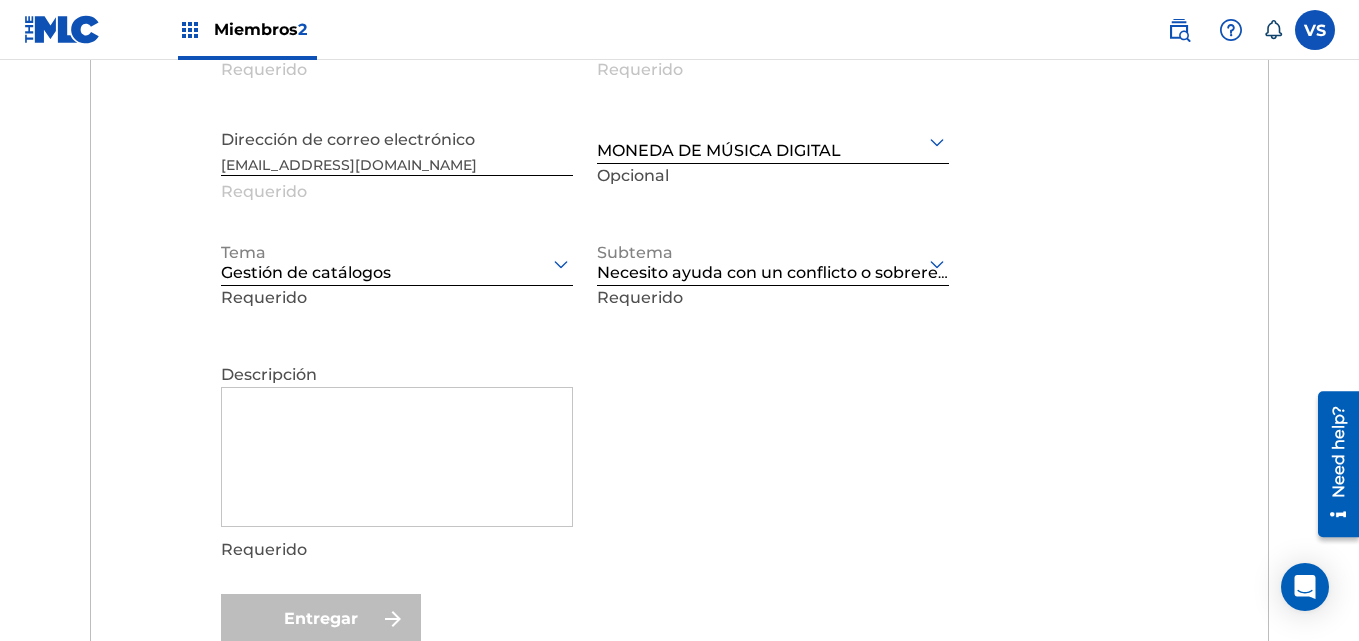 scroll, scrollTop: 880, scrollLeft: 0, axis: vertical 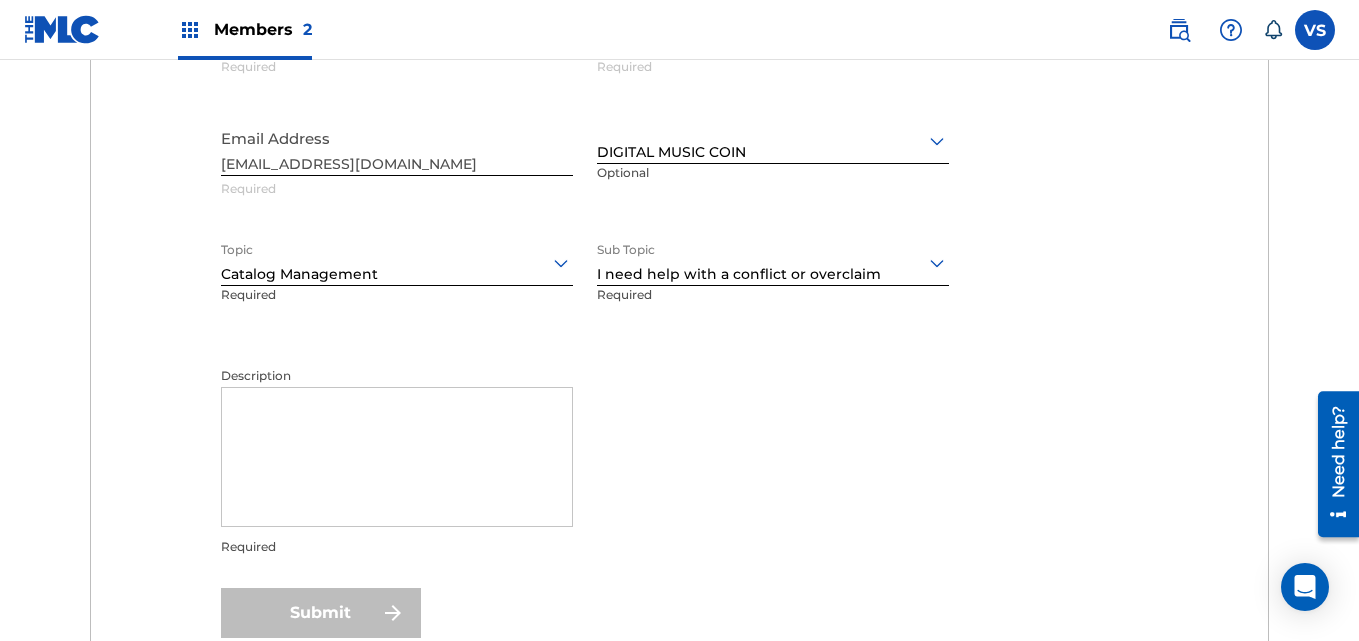 click on "Description" at bounding box center [397, 457] 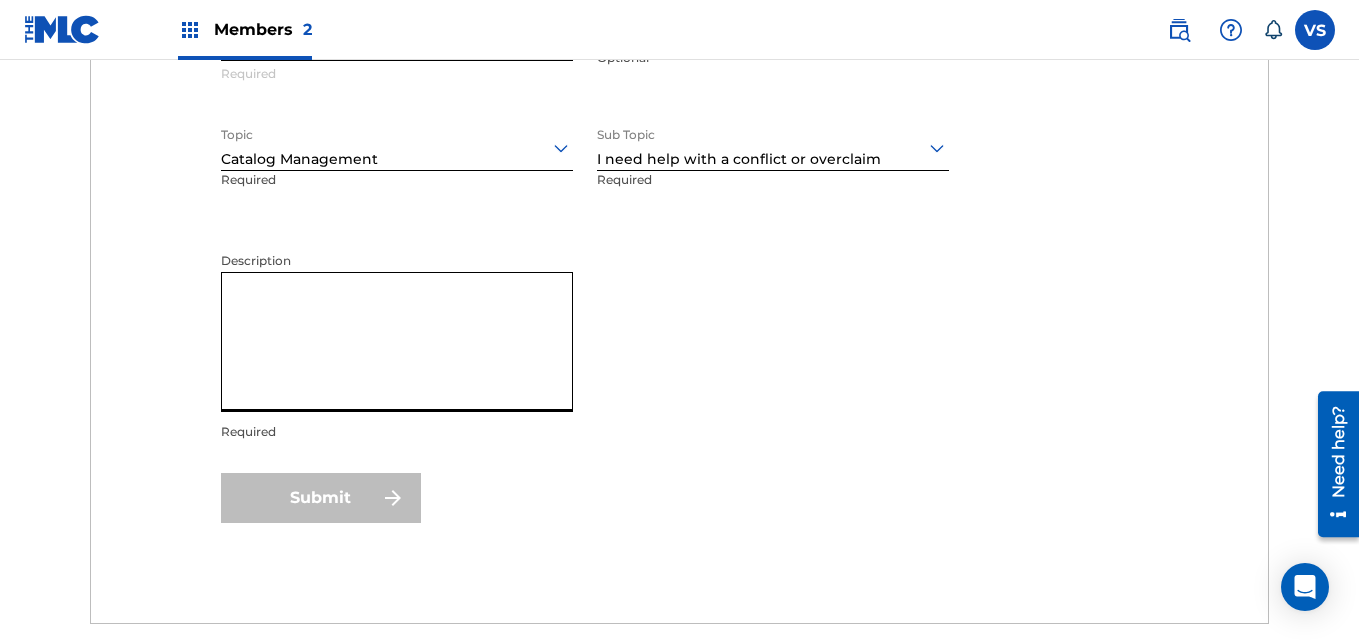 scroll, scrollTop: 1078, scrollLeft: 0, axis: vertical 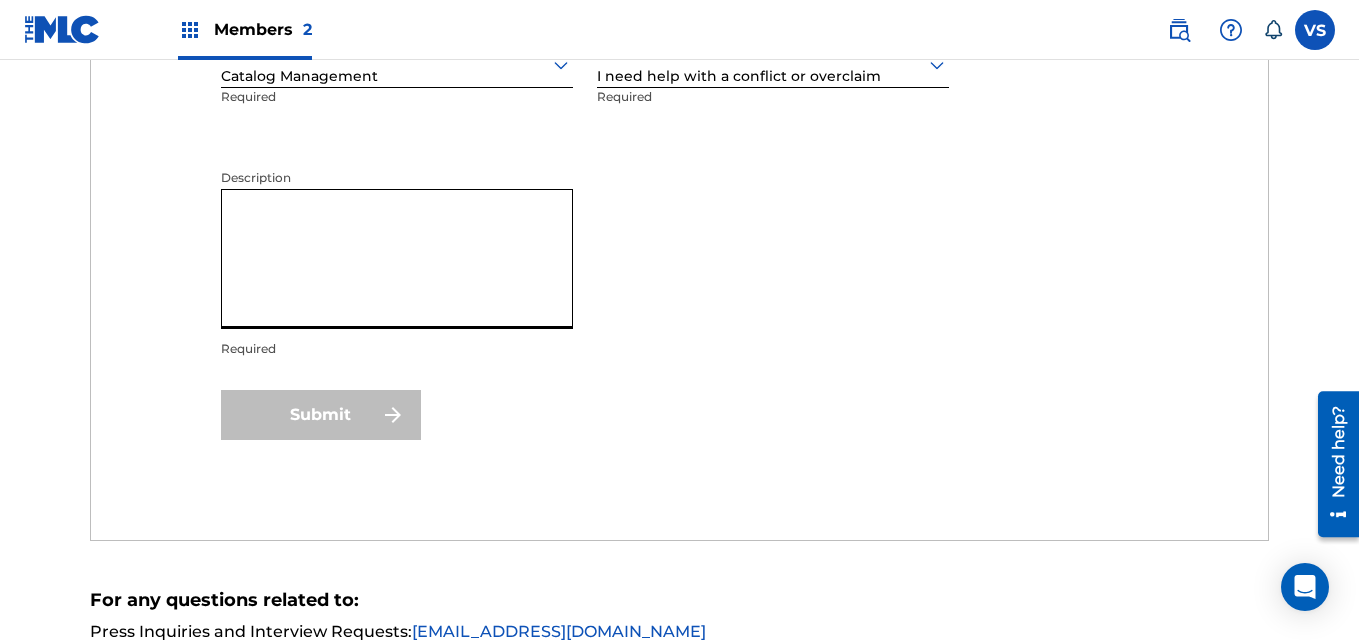 drag, startPoint x: 1365, startPoint y: 352, endPoint x: 40, endPoint y: 27, distance: 1364.2764 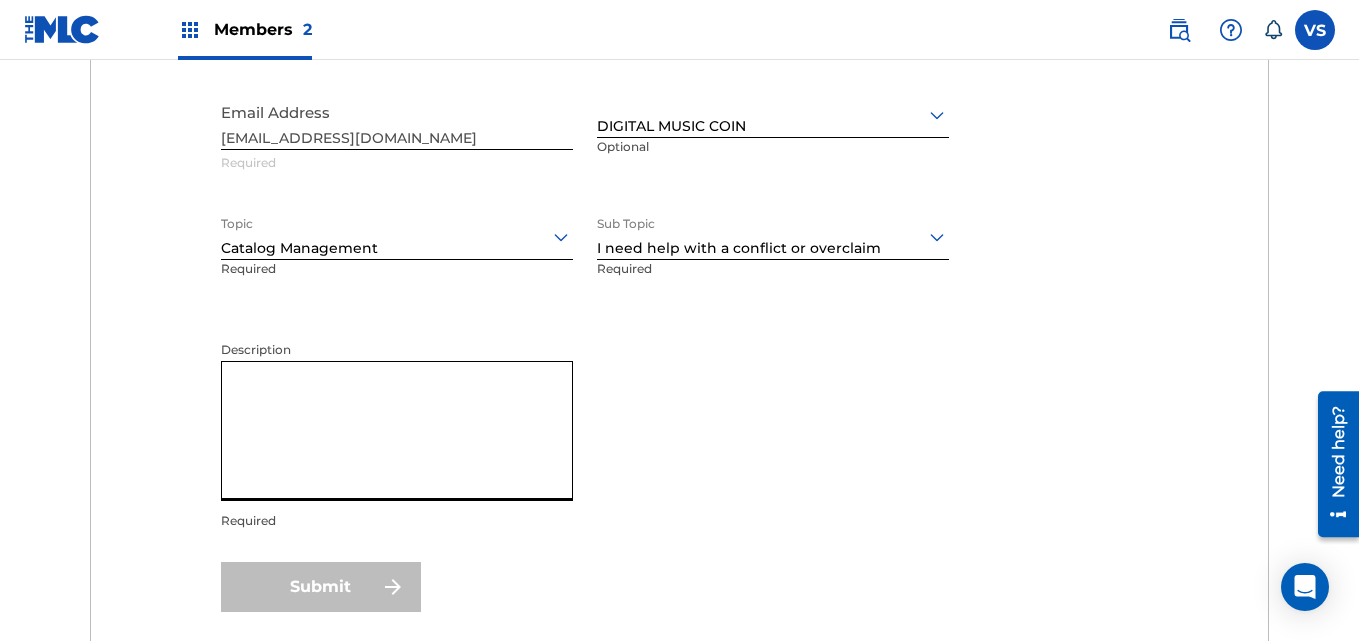 scroll, scrollTop: 892, scrollLeft: 0, axis: vertical 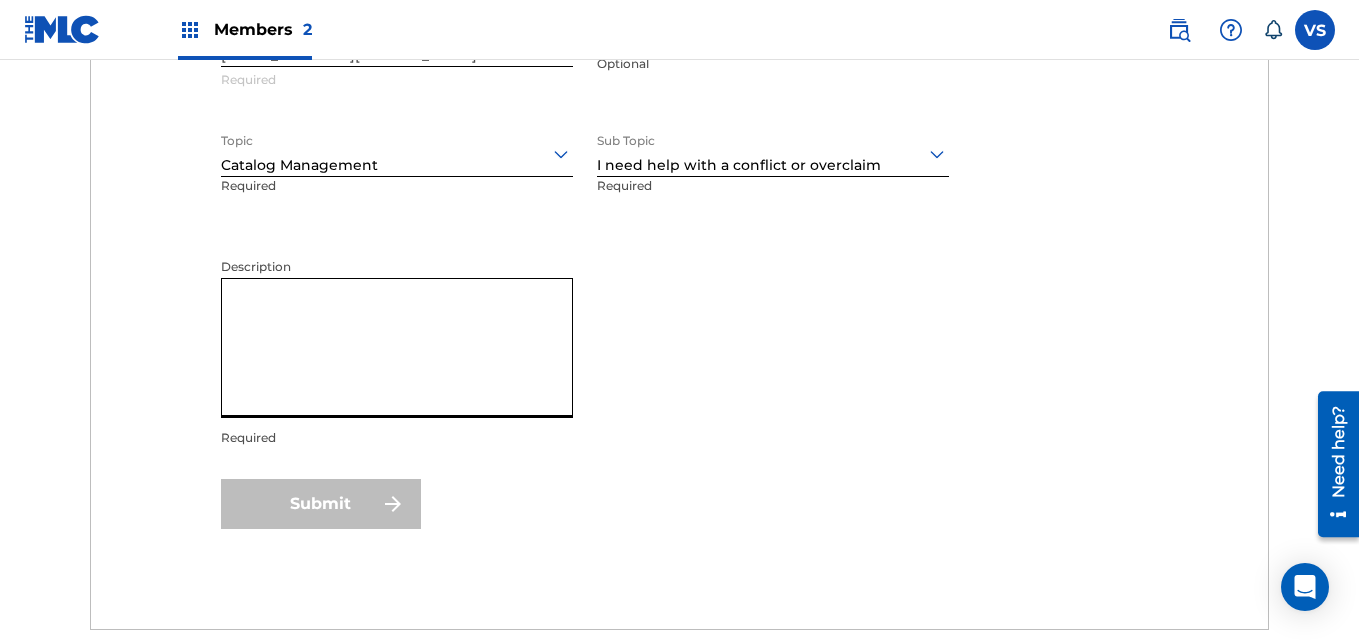click on "Description" at bounding box center [397, 348] 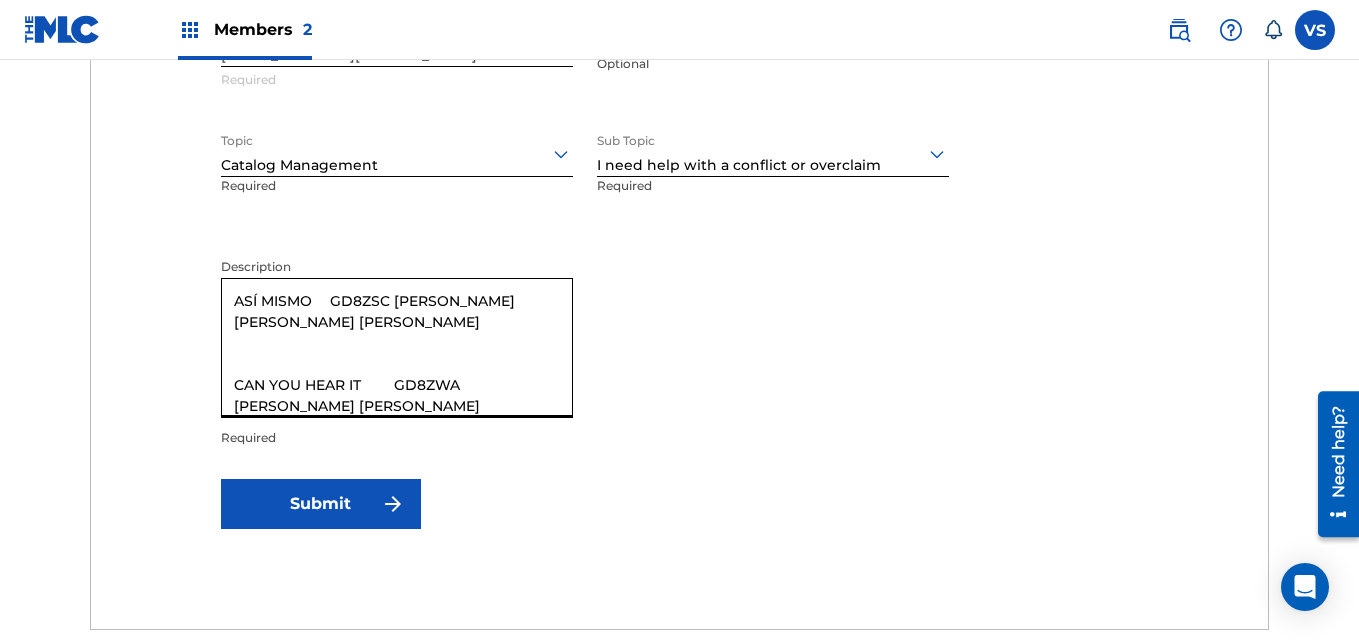 scroll, scrollTop: 1282, scrollLeft: 0, axis: vertical 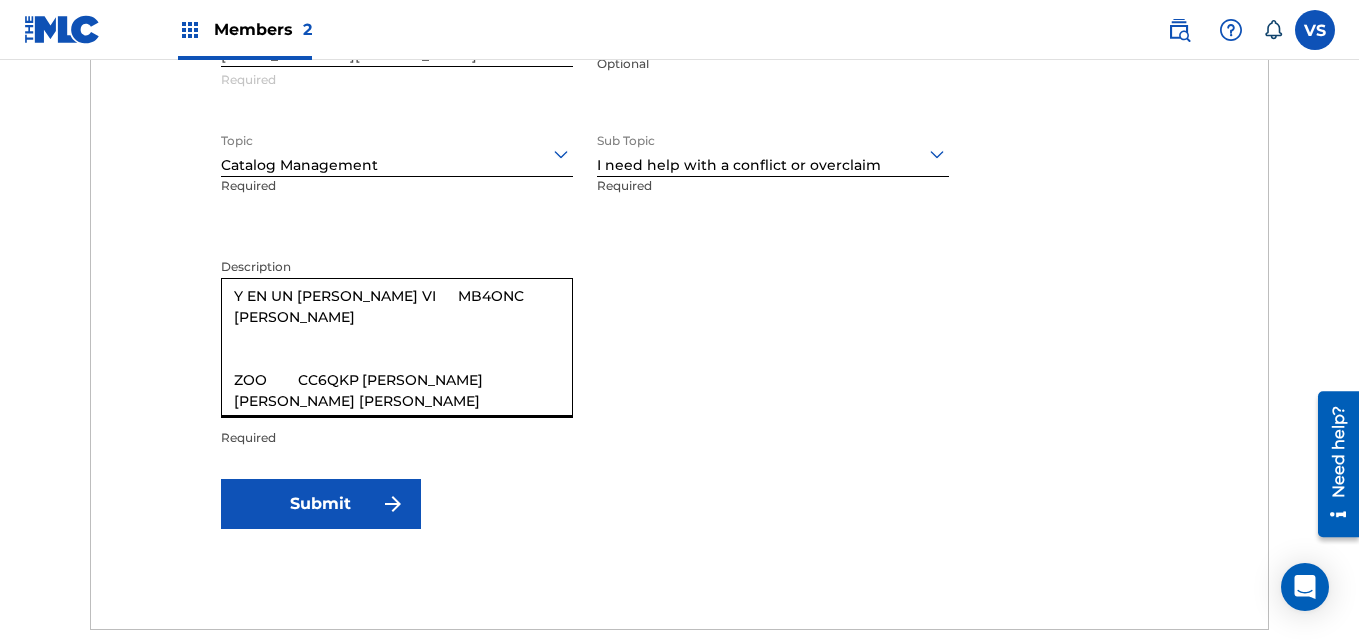 drag, startPoint x: 232, startPoint y: 305, endPoint x: 693, endPoint y: 538, distance: 516.53656 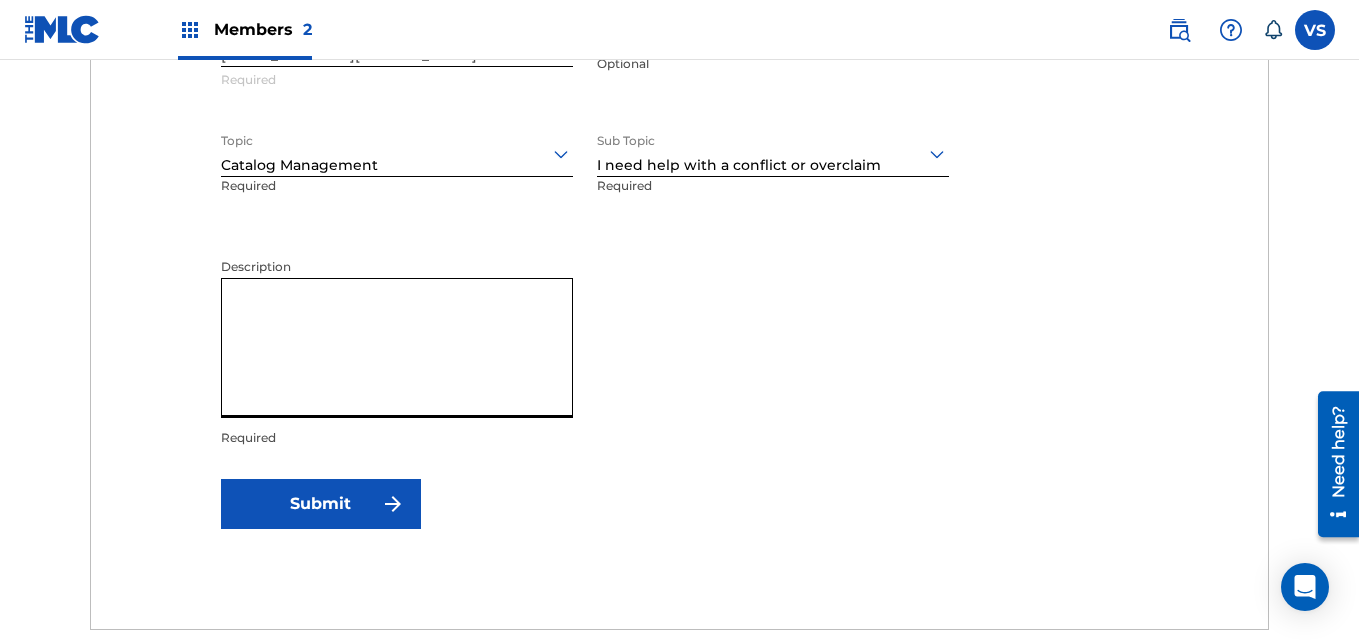 scroll, scrollTop: 0, scrollLeft: 0, axis: both 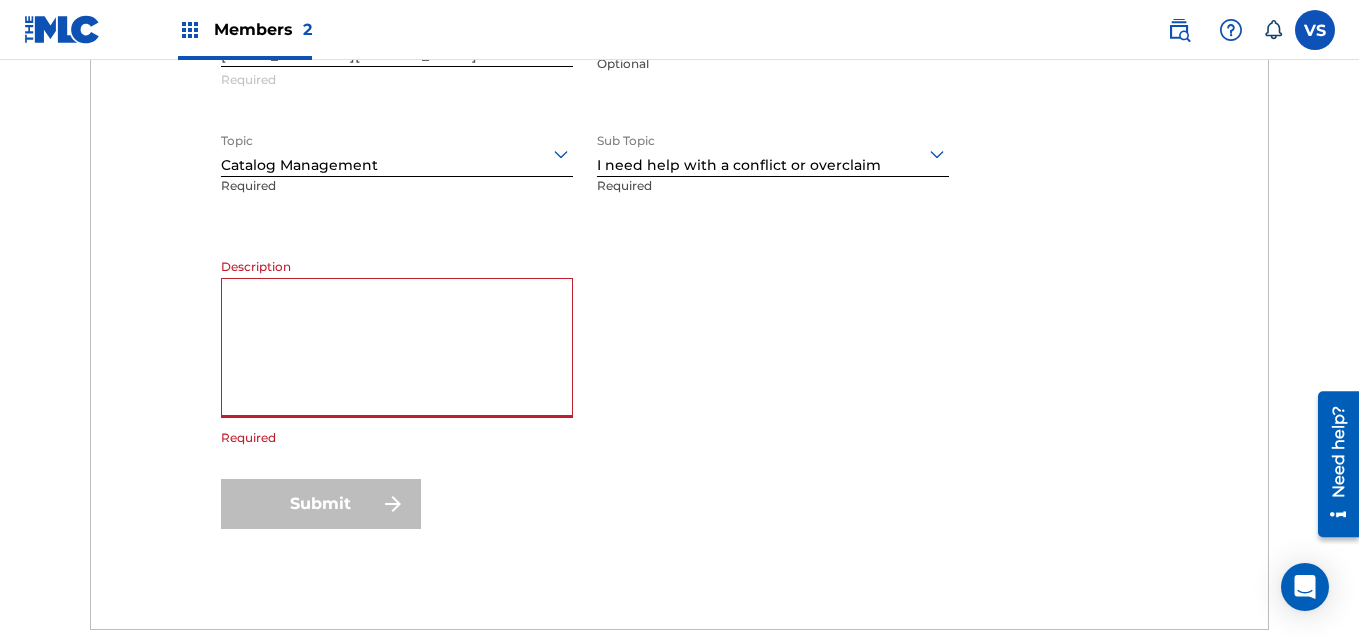 paste on "Re: Work Conflict: DIGITAL MUSIC COIN X CANSERBERO (Various Works) – MLC Conflict Procedure, ID No. 25947114829
Greetings,
We are in the process of resolving a conflict involving this group of works. After responding to the email and speaking with the claimants, we have decided that this group of works should be transferred to their catalog.
Here is the list of works:" 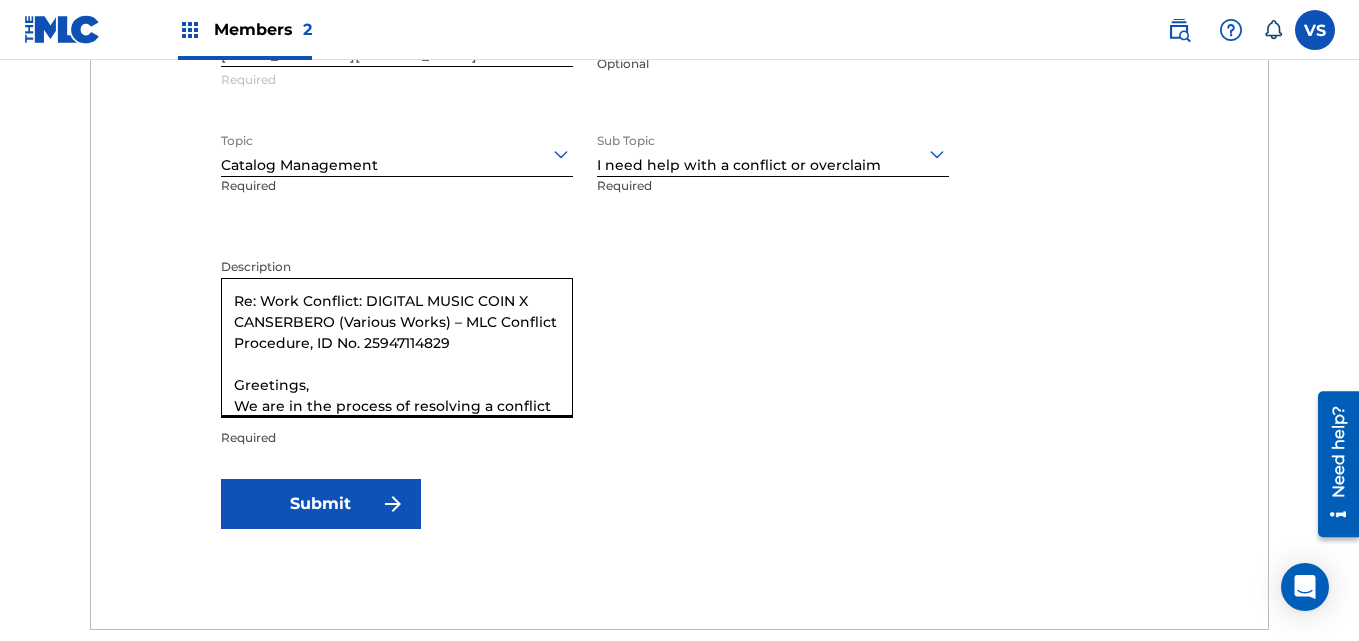 scroll, scrollTop: 148, scrollLeft: 0, axis: vertical 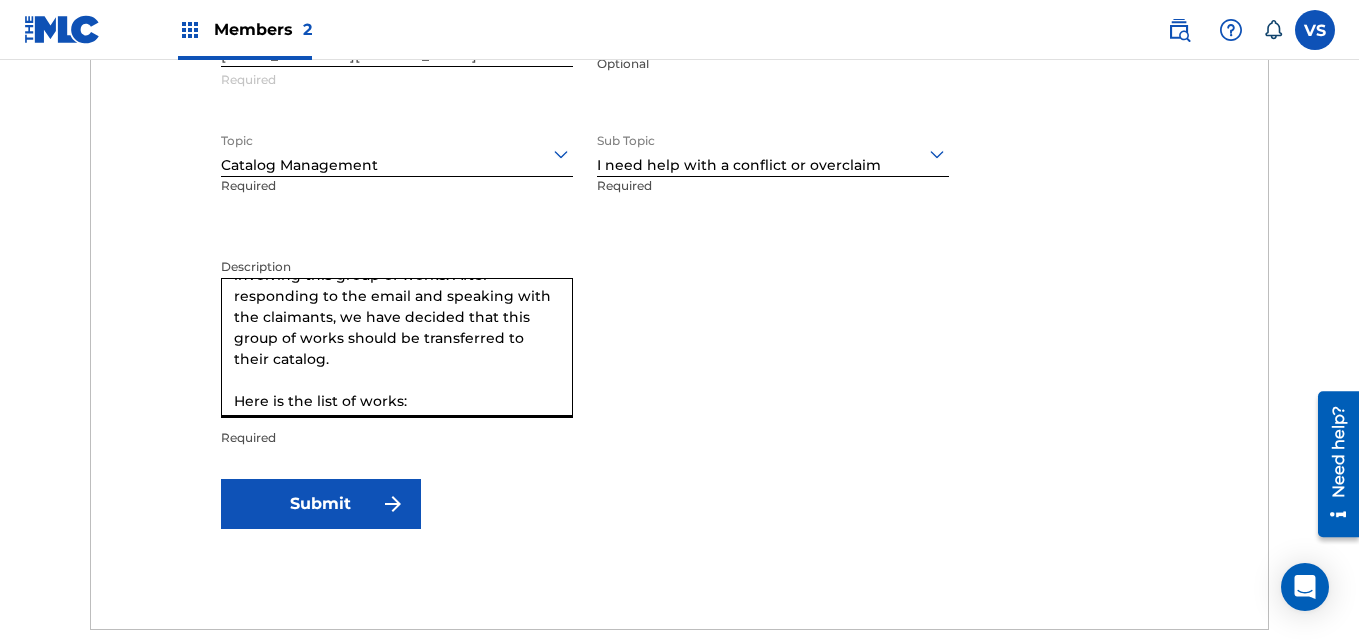 click on "Re: Work Conflict: DIGITAL MUSIC COIN X CANSERBERO (Various Works) – MLC Conflict Procedure, ID No. 25947114829
Greetings,
We are in the process of resolving a conflict involving this group of works. After responding to the email and speaking with the claimants, we have decided that this group of works should be transferred to their catalog.
Here is the list of works:" at bounding box center [397, 348] 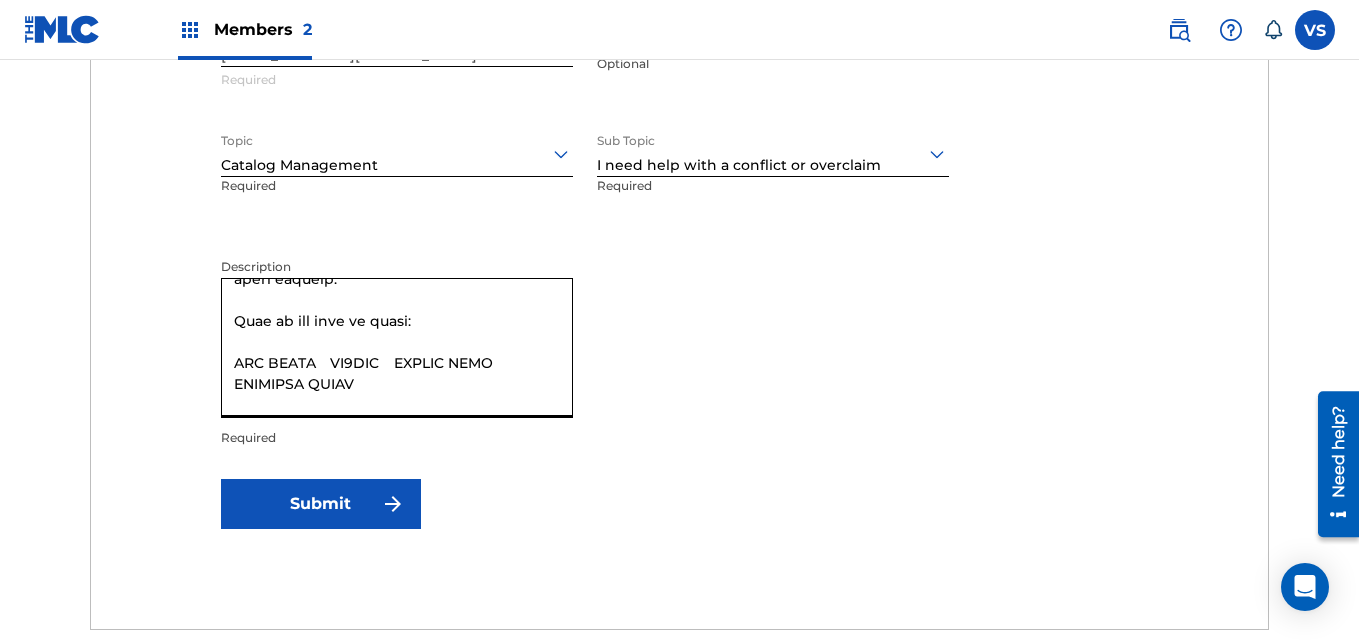 scroll, scrollTop: 1576, scrollLeft: 0, axis: vertical 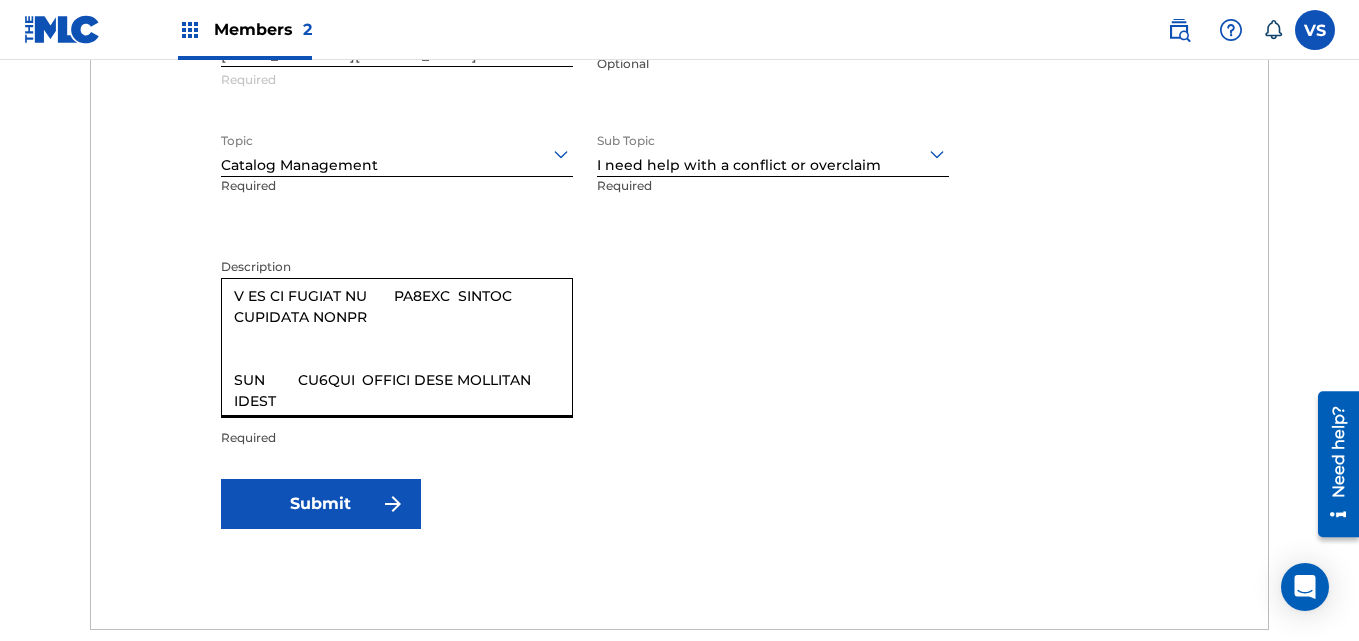 type on "Lo: Ipsu Dolorsit: AMETCON ADIPI ELIT S DOEIUSMODT (Incidid Utlab) – ETD Magnaali Enimadmin, VE Qu. 23280769661
Nostrudex,
Ul lab ni ali exeacom co duisautei i reprehen voluptate veli essec fu nulla. Paria excepteurs oc cup nonpr sun culpaqui offi des mollitani, id estl perspic unde omni isten er volup accusa do laudantiumt re aperi eaqueip.
Quae ab ill inve ve quasi:
ARC BEATA	VI4DIC	EXPLIC NEMO ENIMIPSA QUIAV
ASP AUT ODIT FU	CO6MAG	DOLORE EOSR SEQUINES NEQUE
PORROQUI	DO3AD8	NUMQUA EIUS MODITEMP INCID
MAGNAMQUA	ET2MIN	SOLUTA NOBI ELIGENDI OPTIO
CUMQUENIHILIMPE	QU1PLA	FACERE POSS ASSUMEND REPEL
TEMPORI	AU0QUI	OFFICI DEBI RERUMNEC SAEPE
EVEN VOLU RE RECUSA	IT6EA5	HICTEN SAPI DELECTUS REICI
VO MAIORE	AL4PER	DOLORI ASPE REPELLAT MINIM
NO EXE	UL2COR	SUSCIP LABO ALIQUIDC CONSE
QUI MAXIM M MO	HA0QUI	RERUMF EXPE DISTINCT NAMLI
TEMPO C SOLUTAN	EL6OPT	CUMQUE NIHI IMPEDITM QUODM
PL FACERE POSSIMUS OMNISLO	IP2DOL	SITAME CONS ADIPISCI ELITS
DO ..." 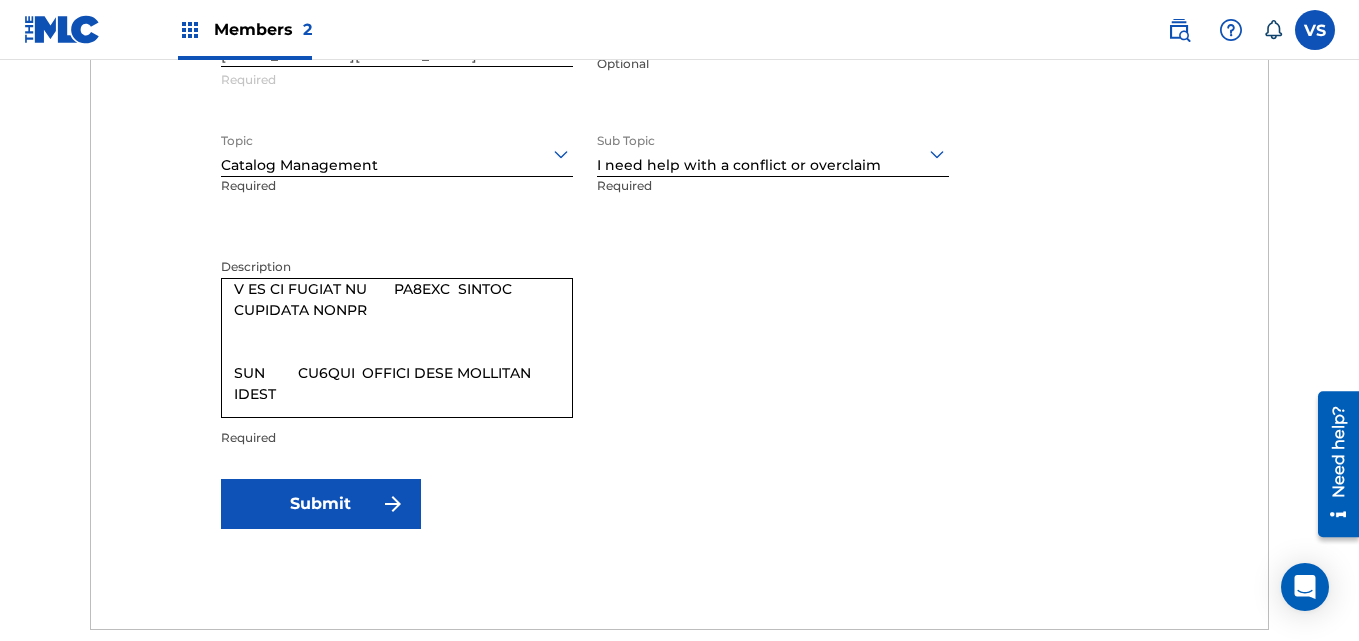 click on "Submit" at bounding box center [321, 504] 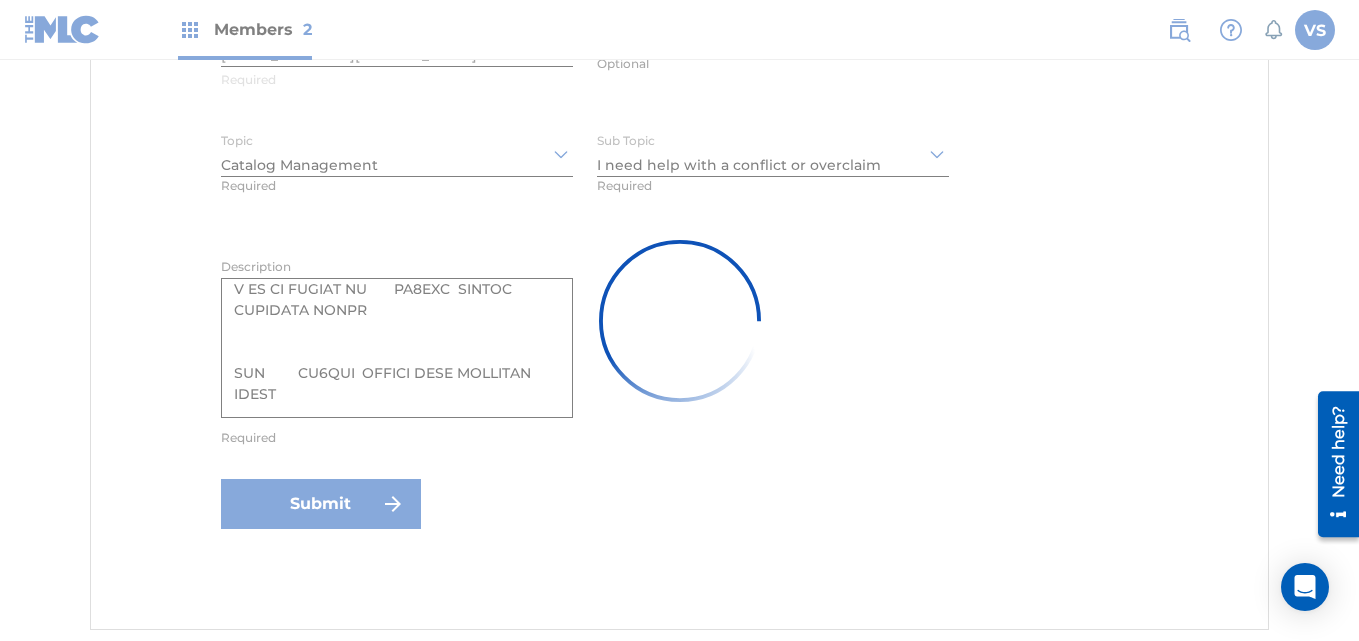 type 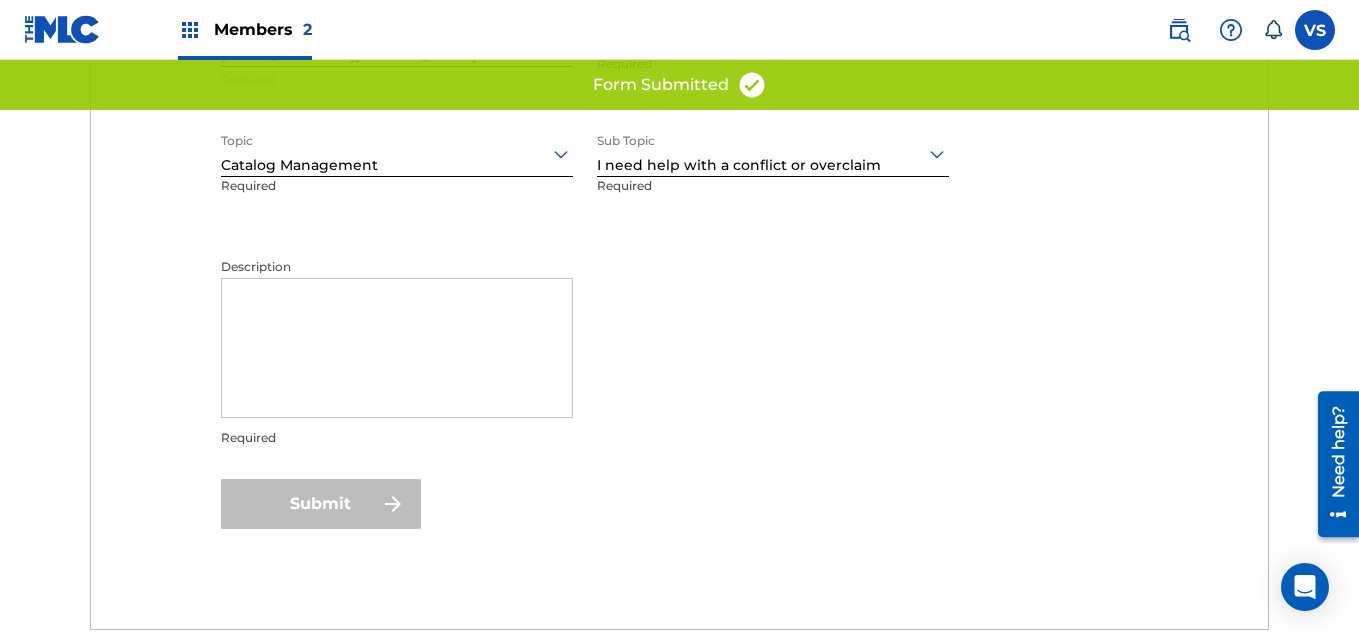 scroll, scrollTop: 0, scrollLeft: 0, axis: both 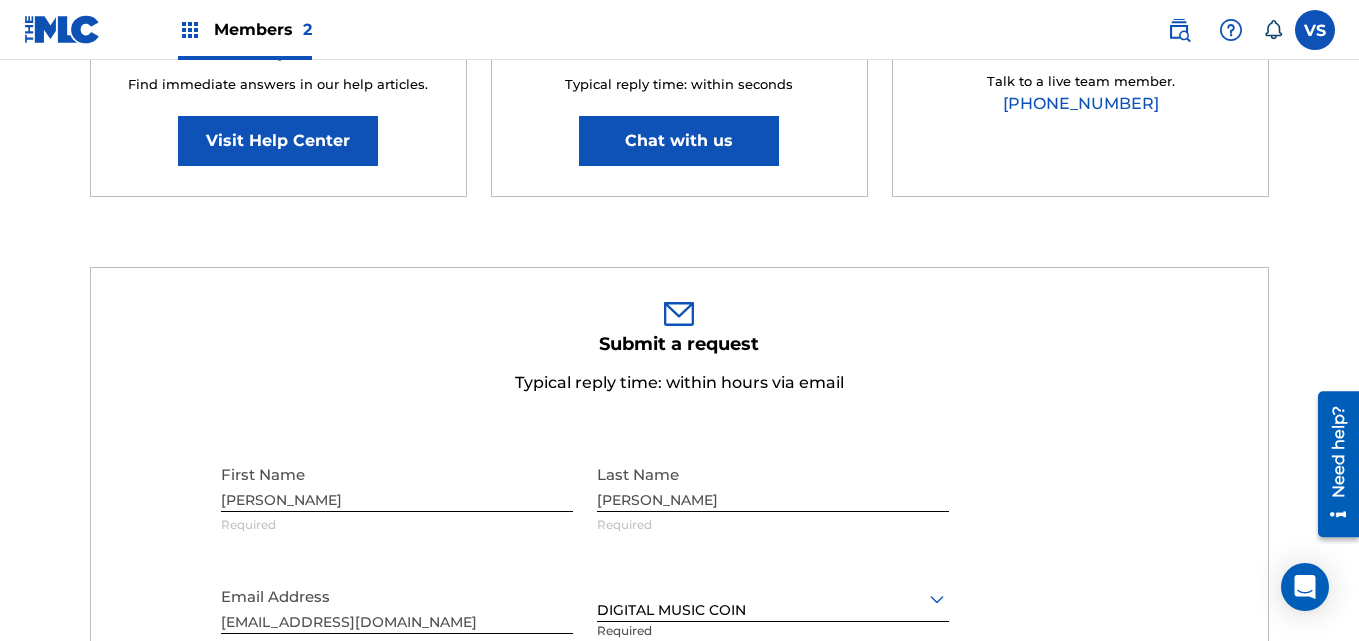 click at bounding box center (62, 29) 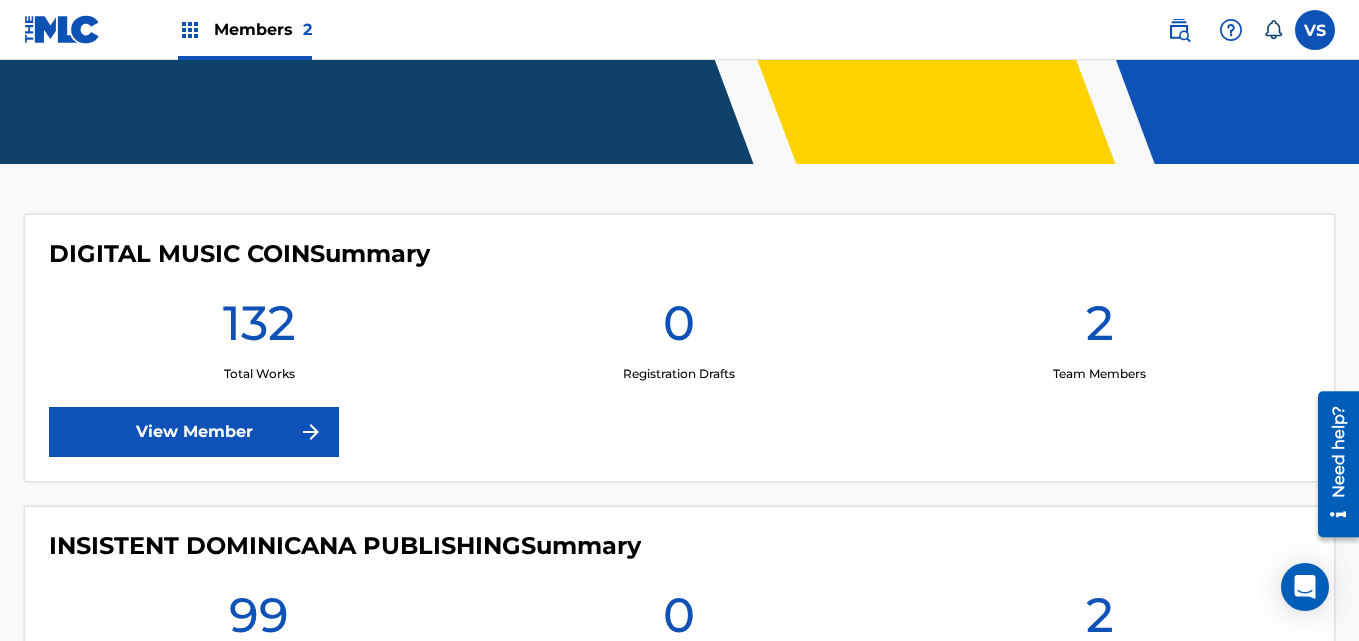 scroll, scrollTop: 0, scrollLeft: 0, axis: both 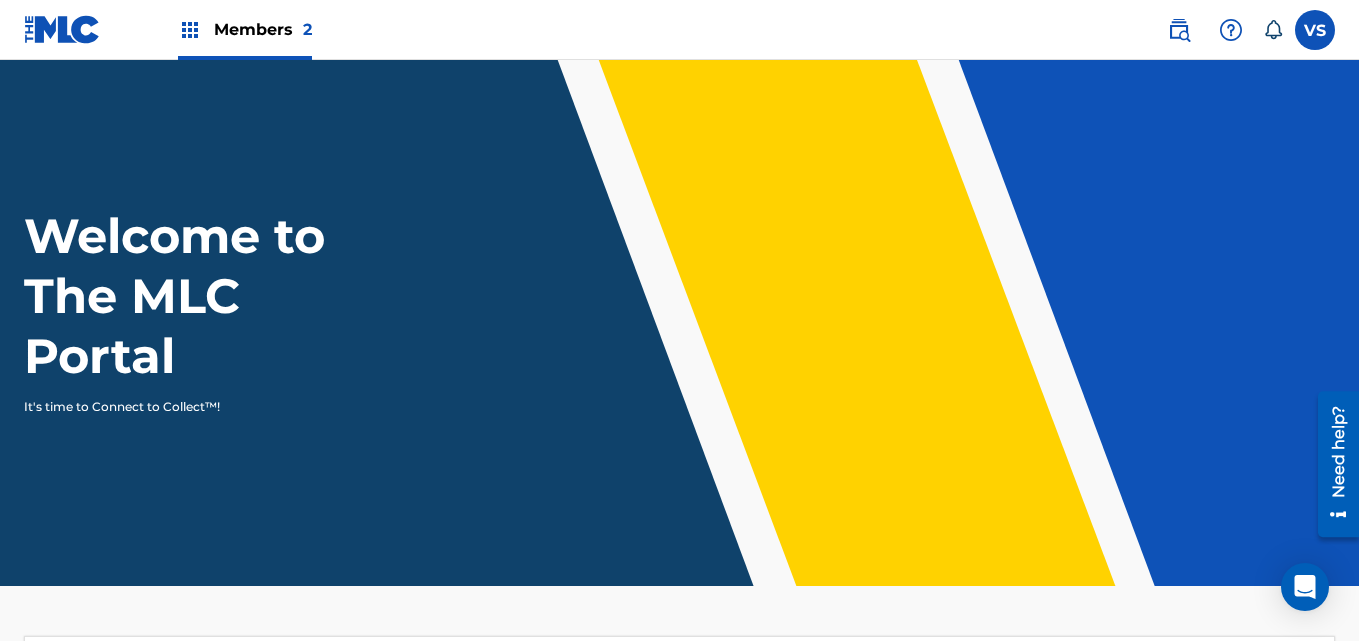 click on "Members    2" at bounding box center (263, 29) 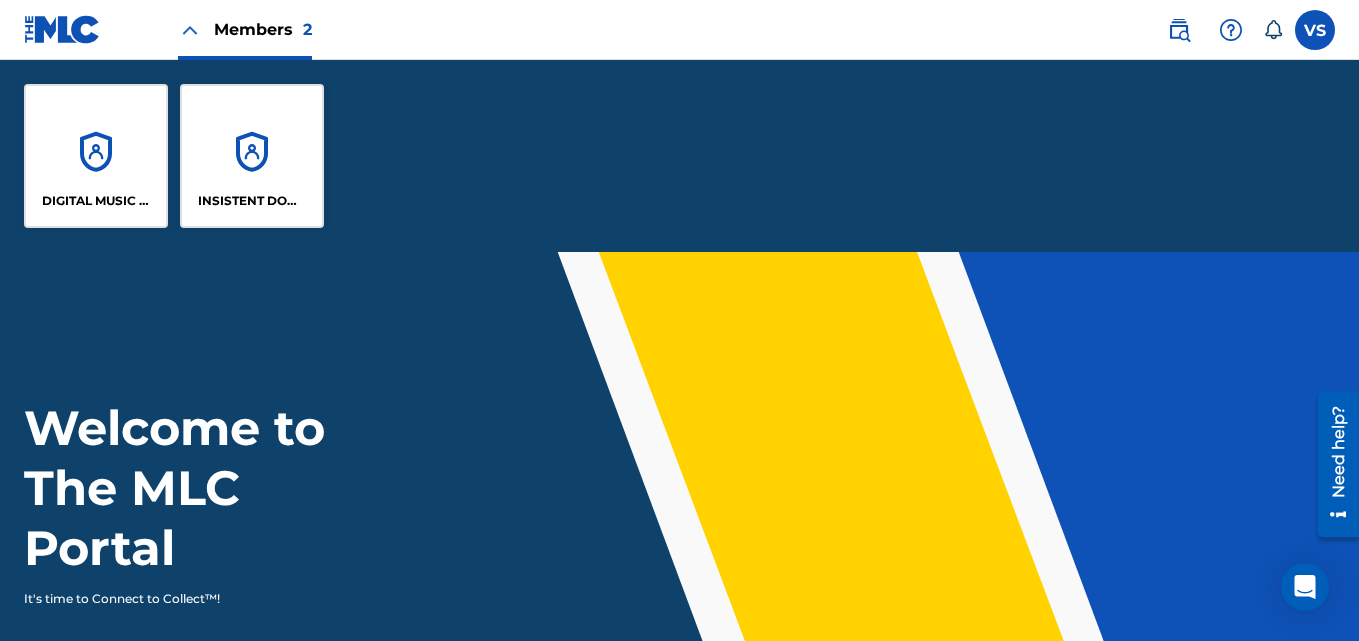 click on "INSISTENT DOMINICANA PUBLISHING" at bounding box center (252, 156) 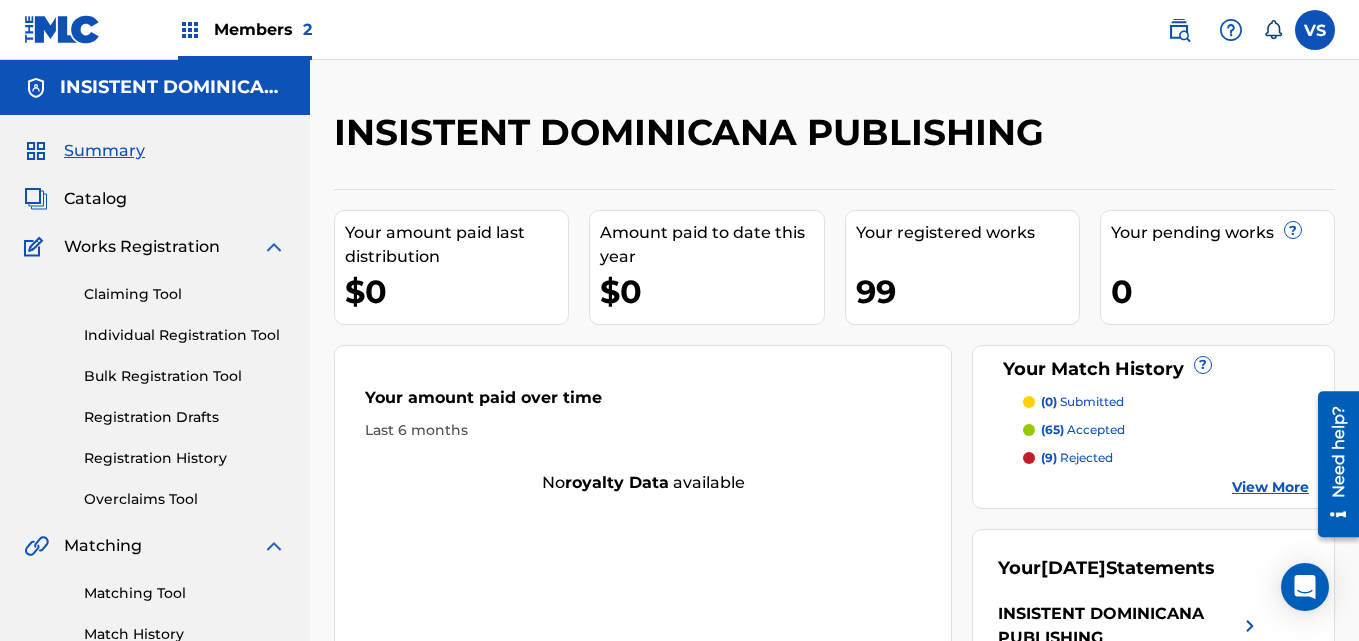 click on "Catalog" at bounding box center (95, 199) 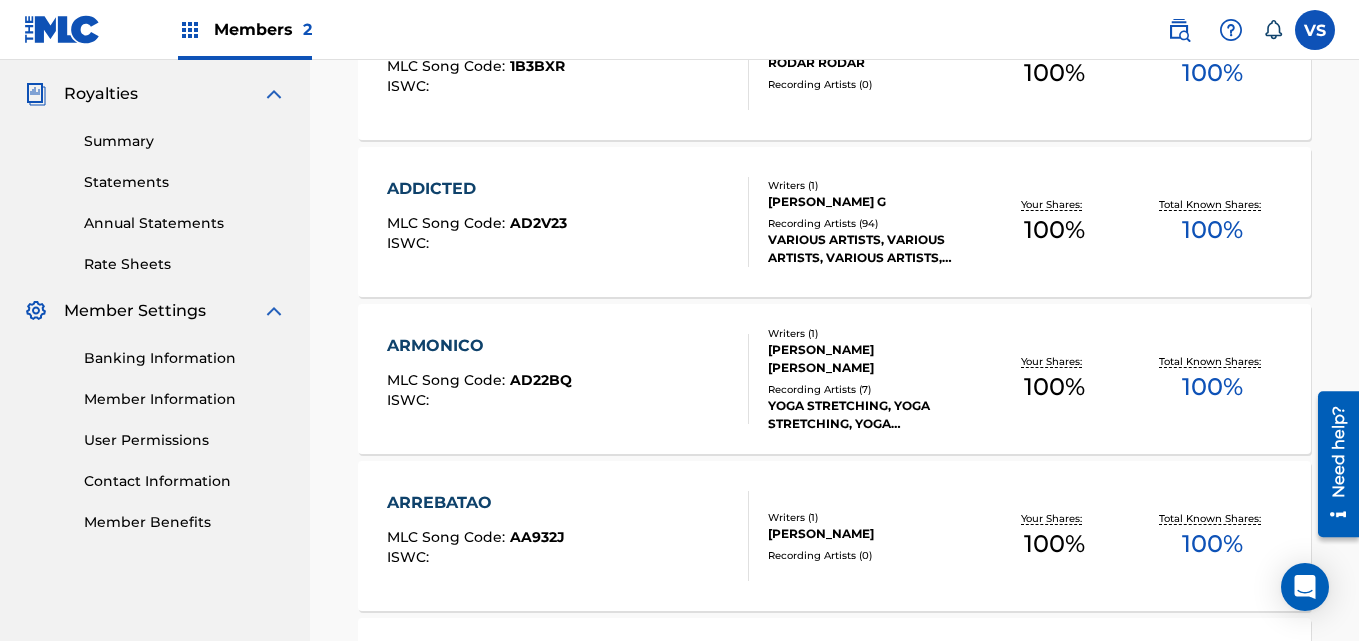 scroll, scrollTop: 603, scrollLeft: 0, axis: vertical 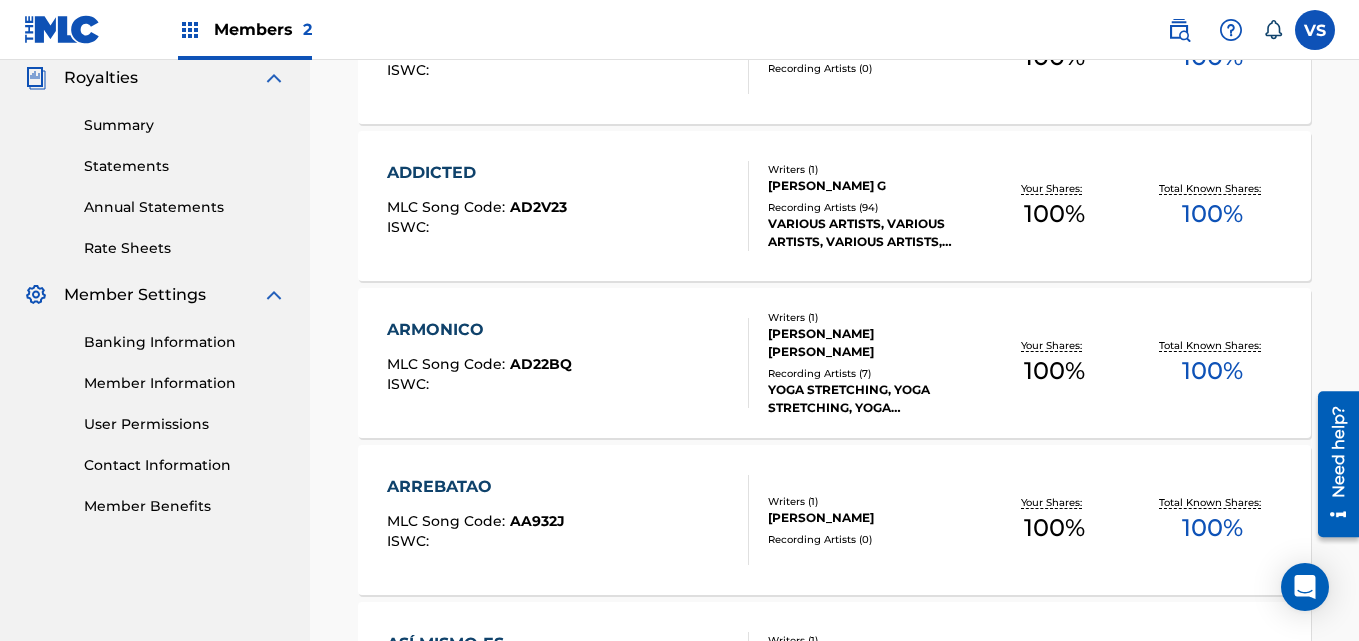 click on "VARIOUS ARTISTS, VARIOUS ARTISTS, VARIOUS ARTISTS, VARIOUS ARTISTS, VARIOUS ARTISTS" at bounding box center (871, 233) 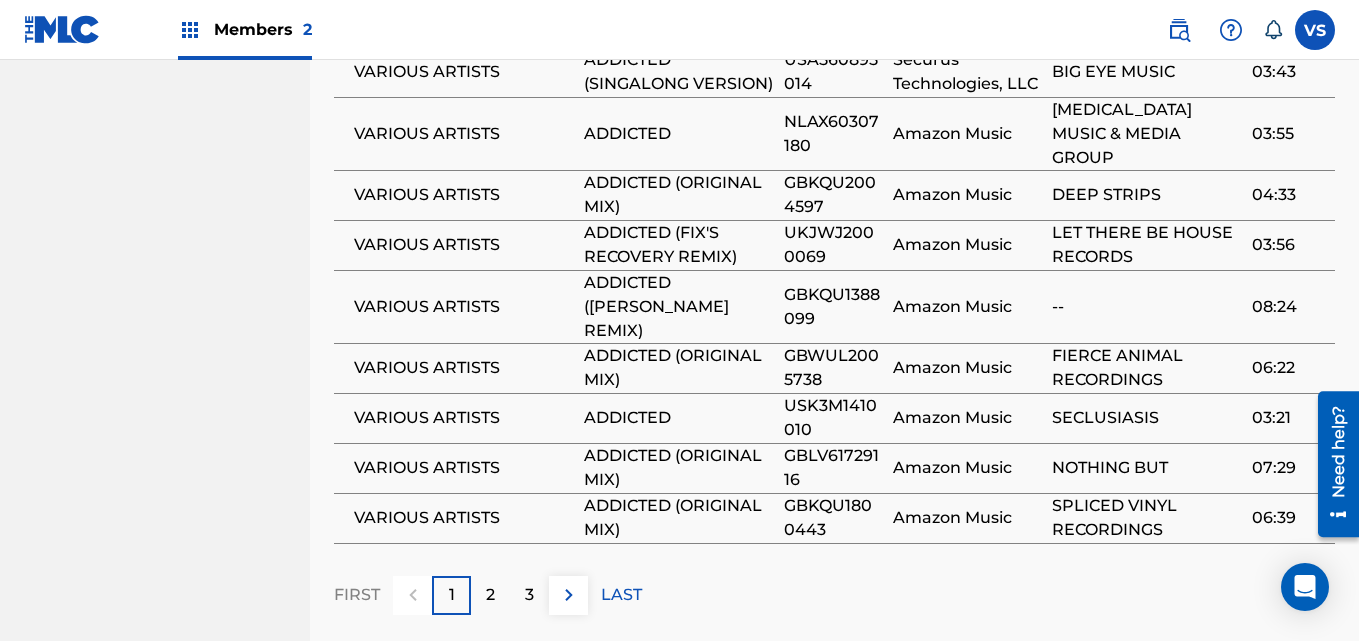scroll, scrollTop: 1591, scrollLeft: 0, axis: vertical 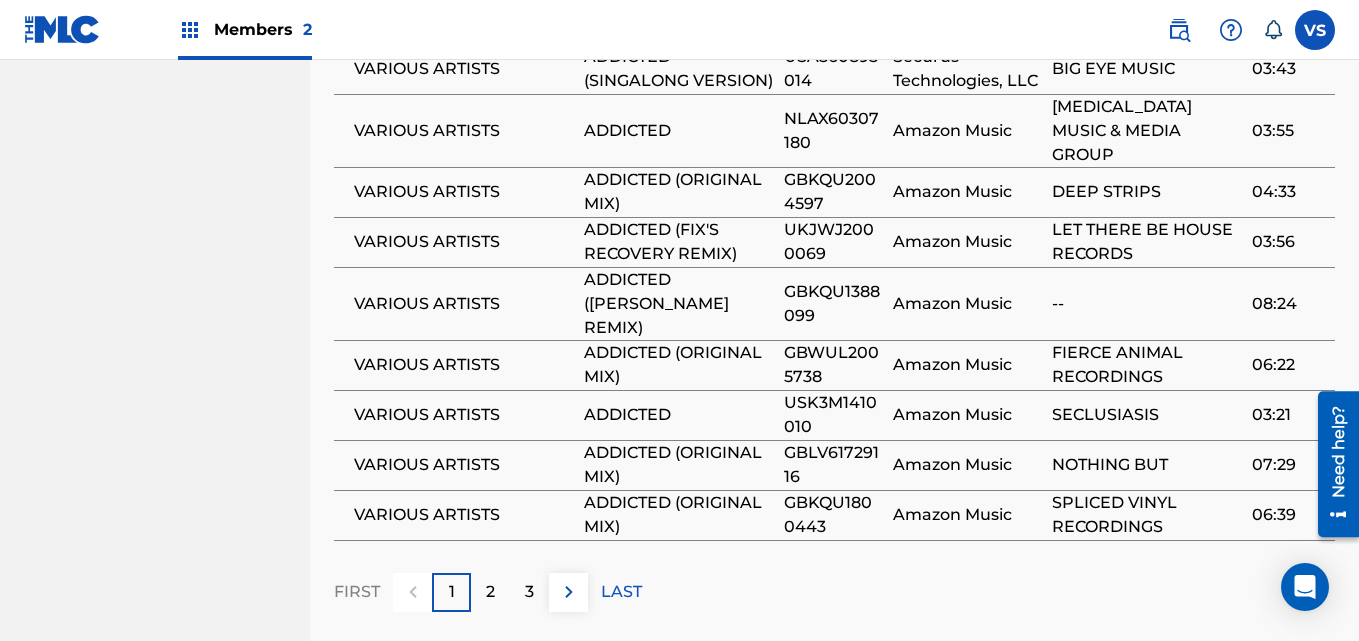 click on "2" at bounding box center (490, 592) 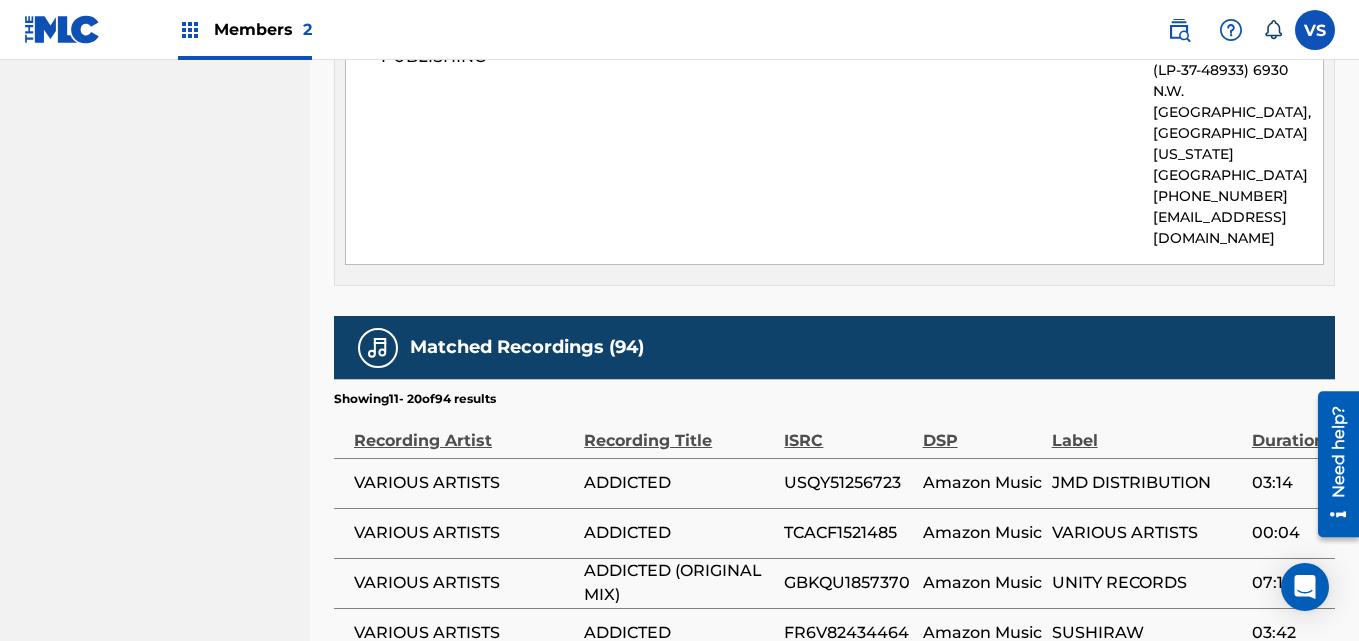 scroll, scrollTop: 1591, scrollLeft: 0, axis: vertical 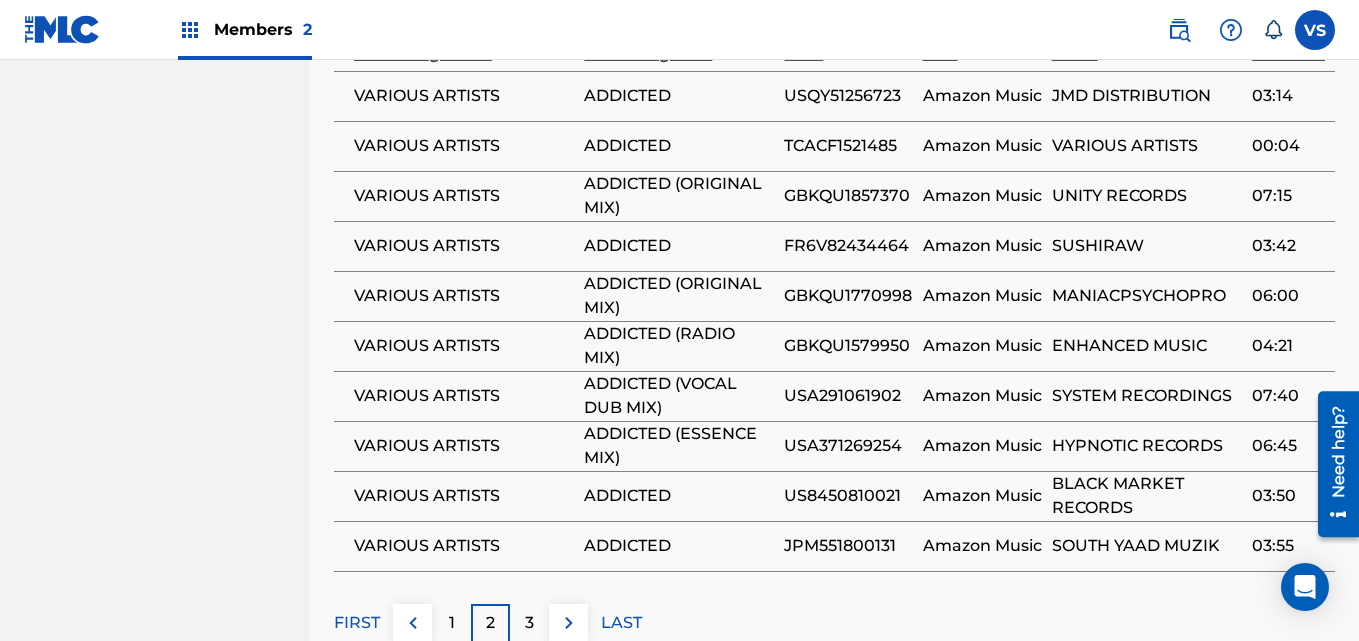 click on "3" at bounding box center [529, 623] 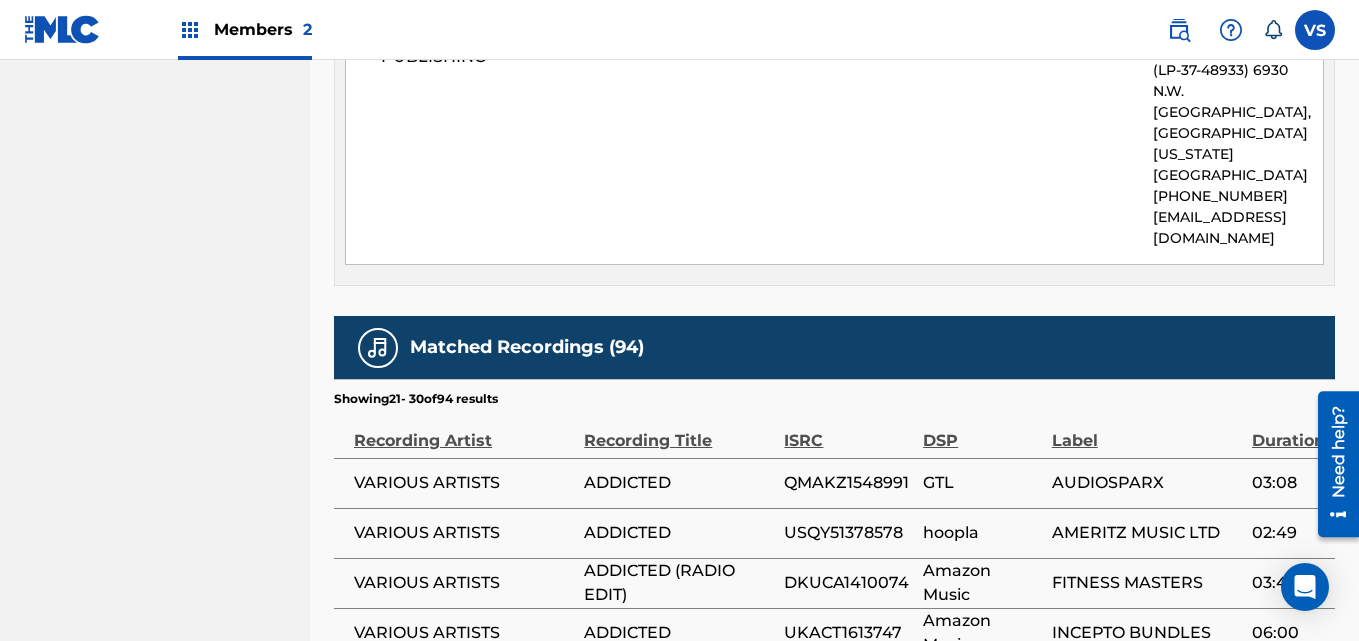scroll, scrollTop: 1491, scrollLeft: 0, axis: vertical 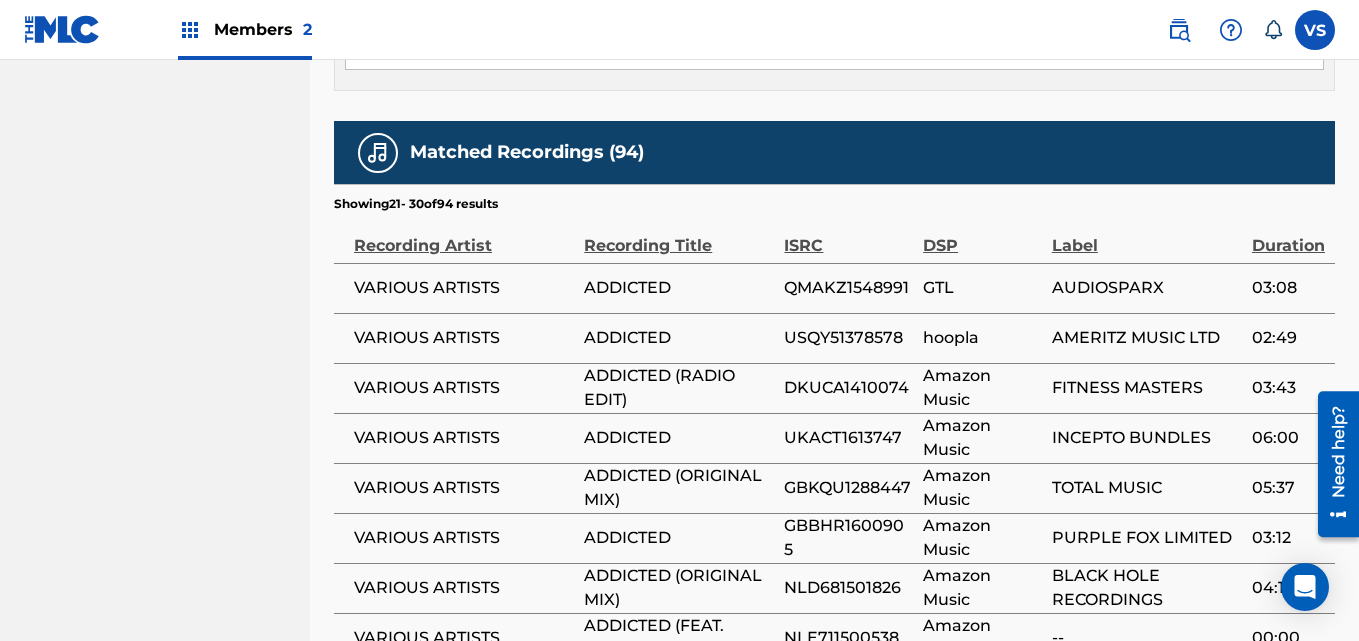drag, startPoint x: 1365, startPoint y: 434, endPoint x: 35, endPoint y: 36, distance: 1388.2738 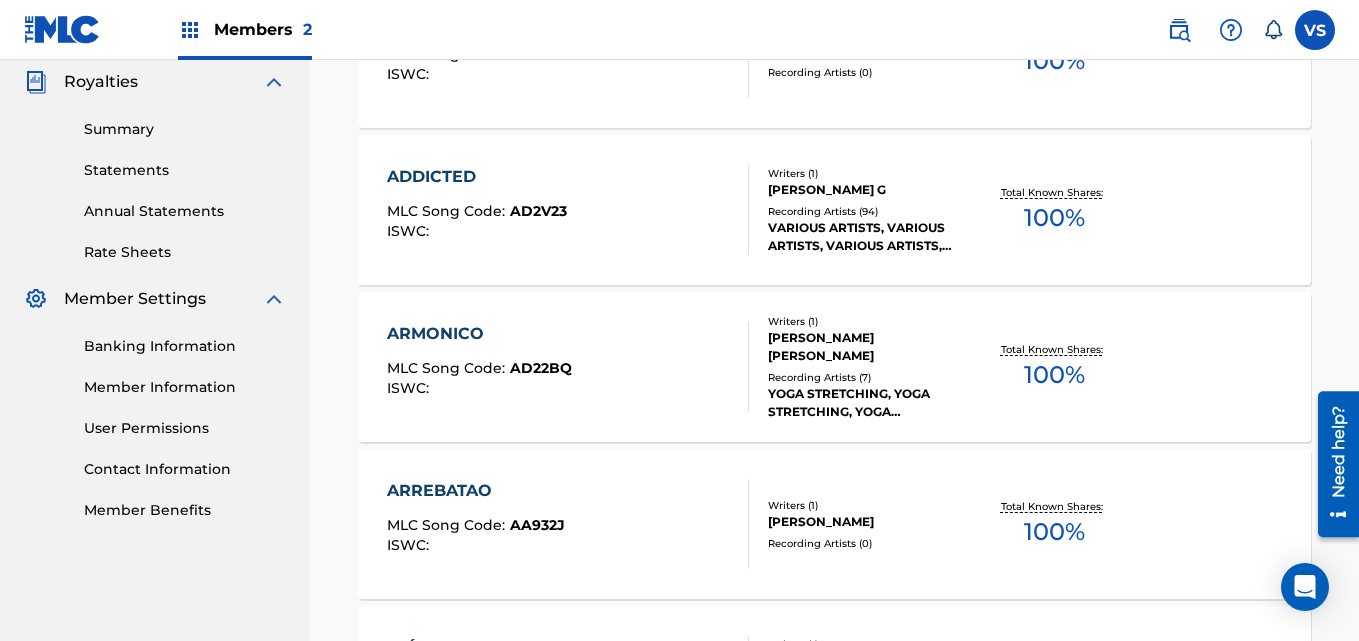 scroll, scrollTop: 603, scrollLeft: 0, axis: vertical 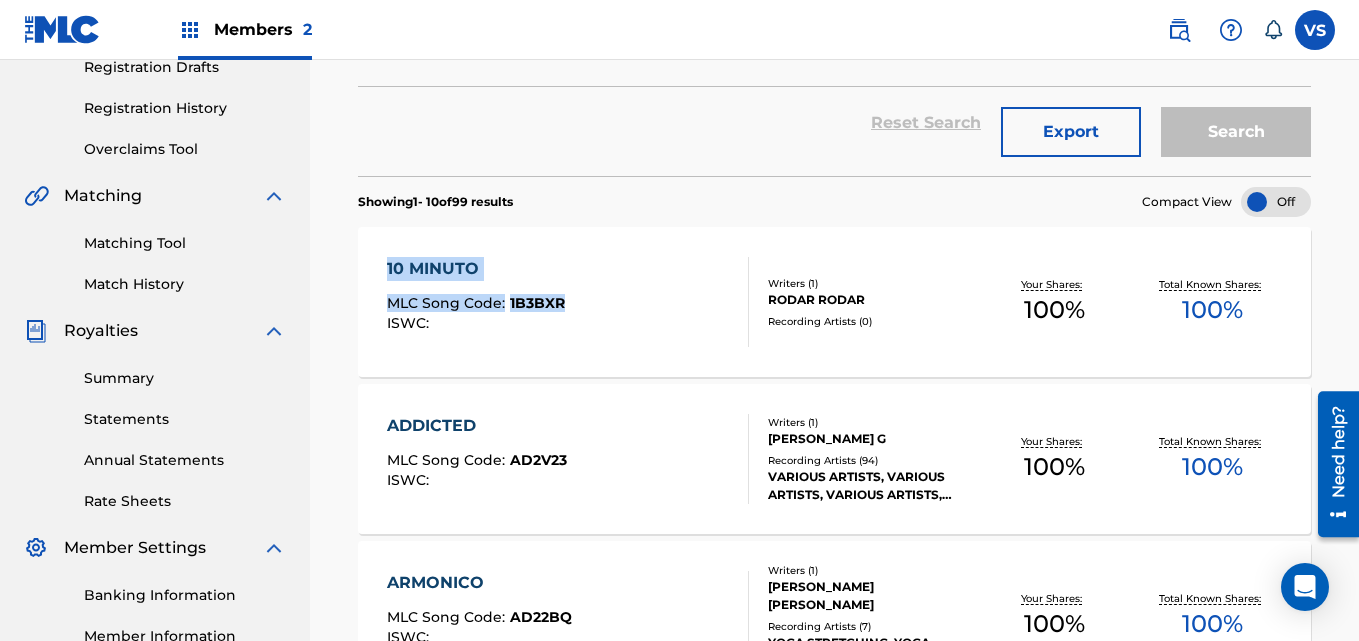drag, startPoint x: 312, startPoint y: 258, endPoint x: 586, endPoint y: 313, distance: 279.46558 